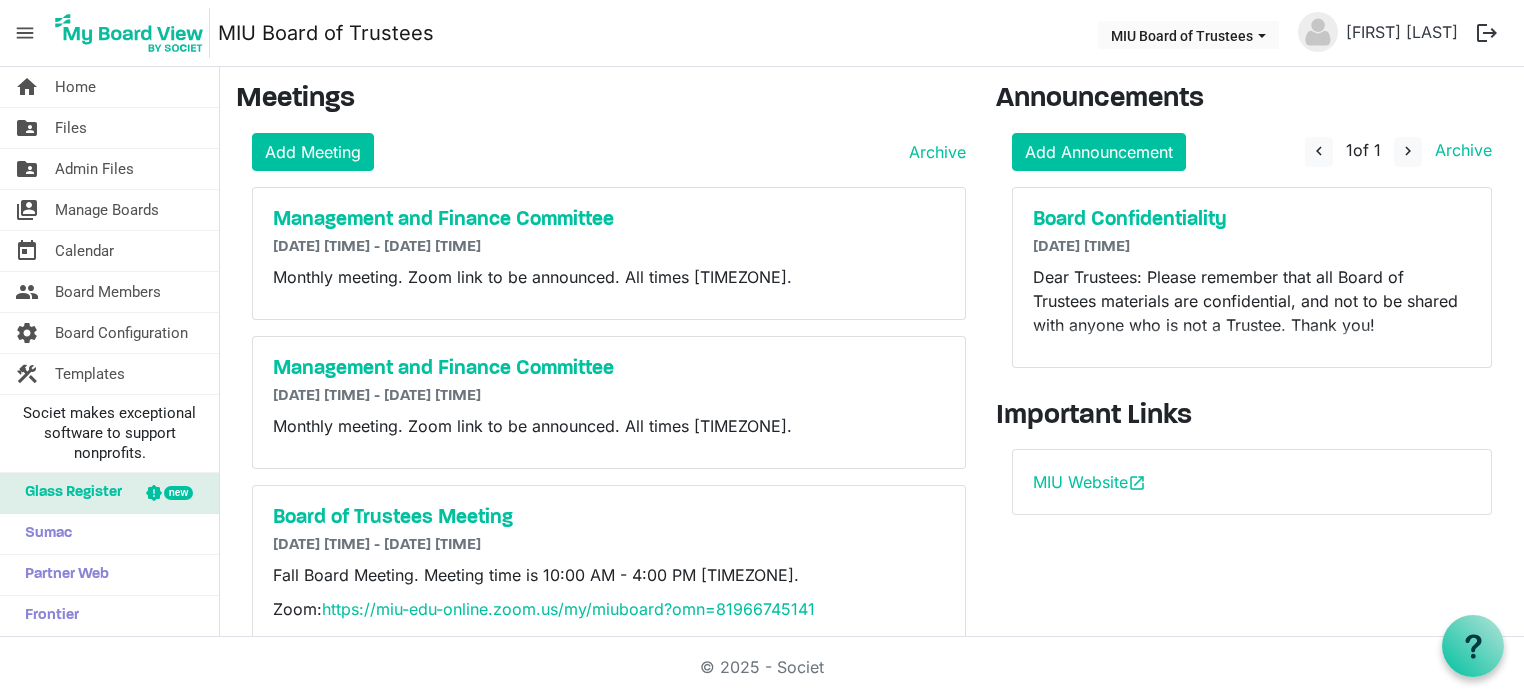 scroll, scrollTop: 0, scrollLeft: 0, axis: both 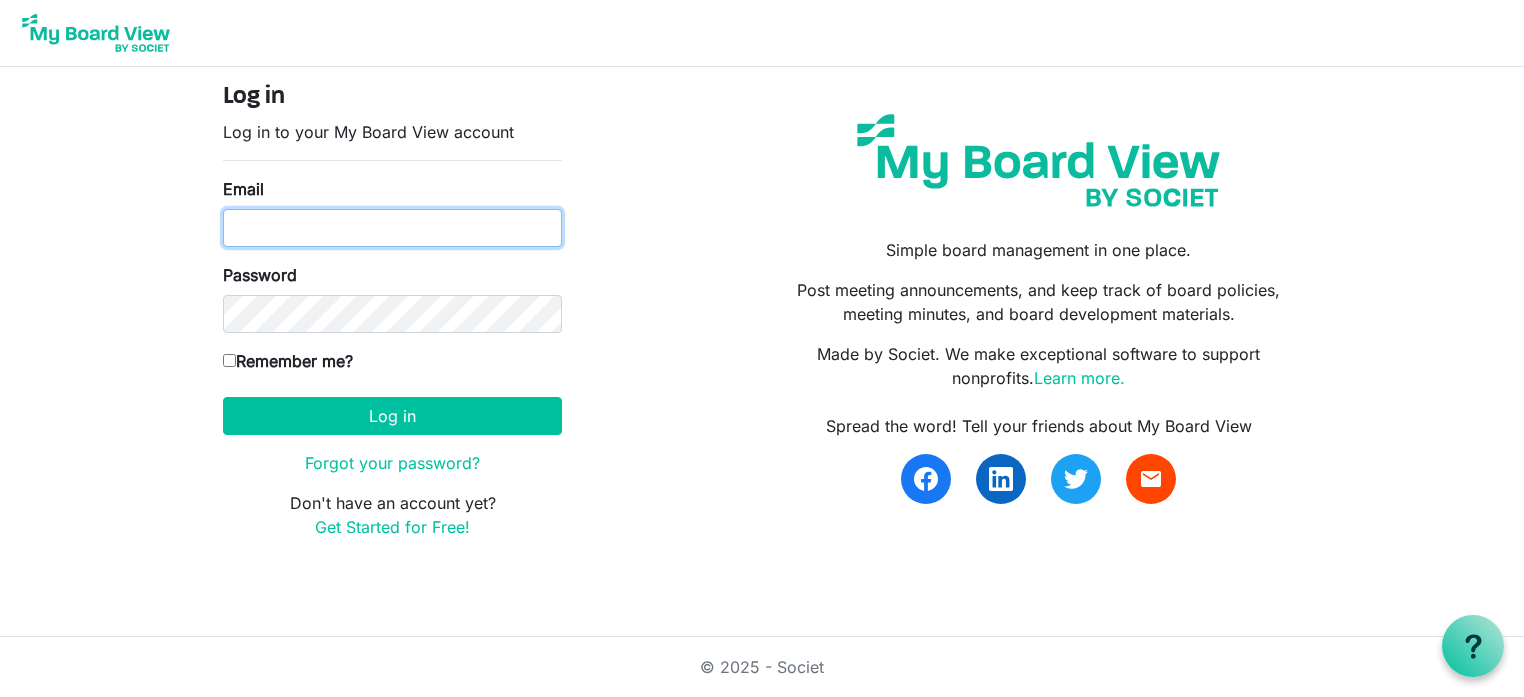 click on "Email" at bounding box center (392, 228) 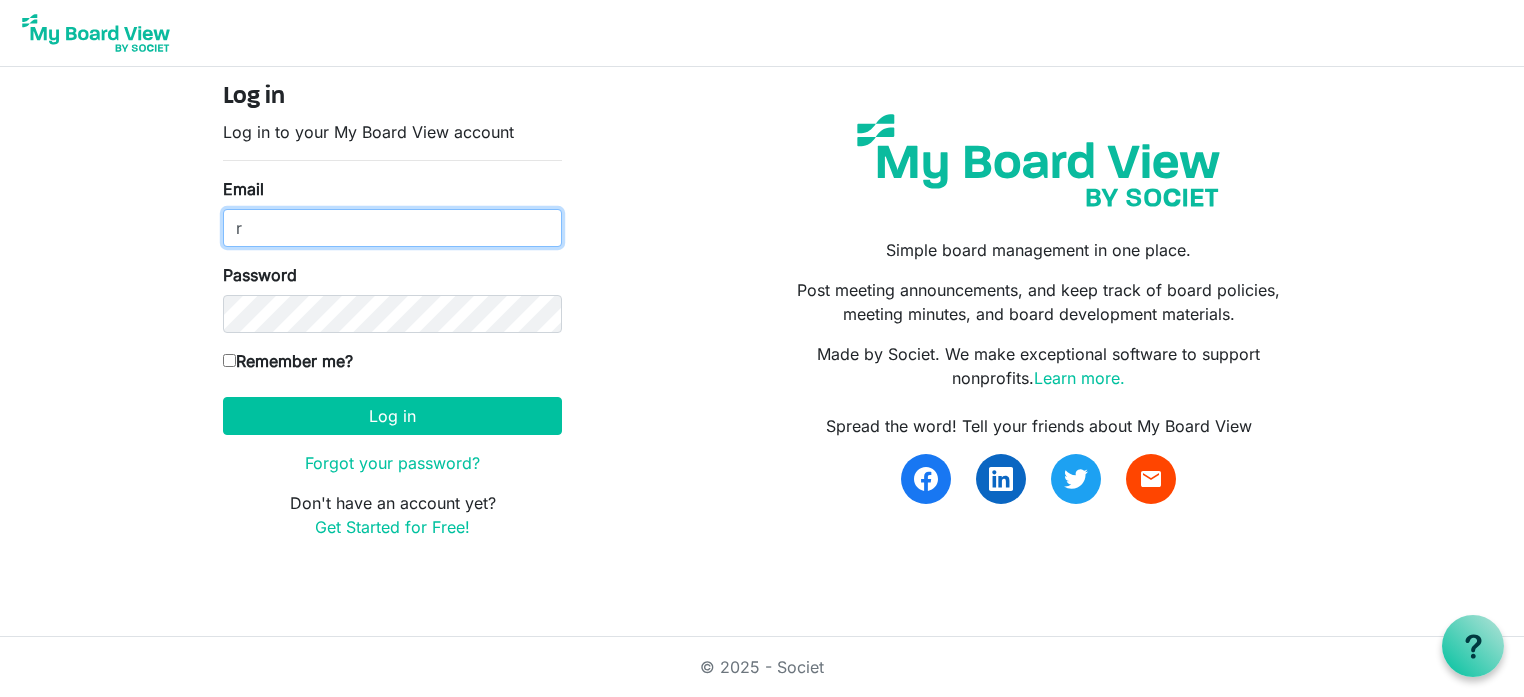 type on "r" 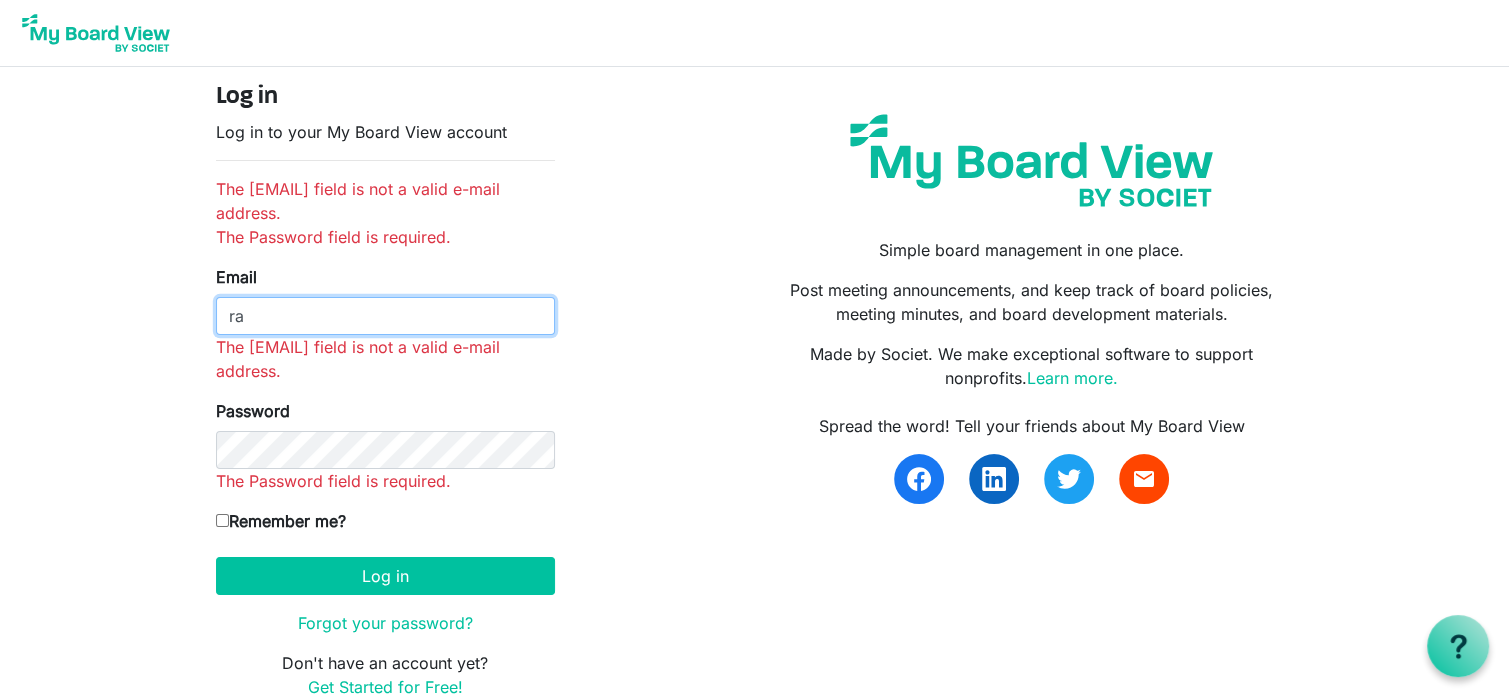 type on "rajastanley@maharishi.net" 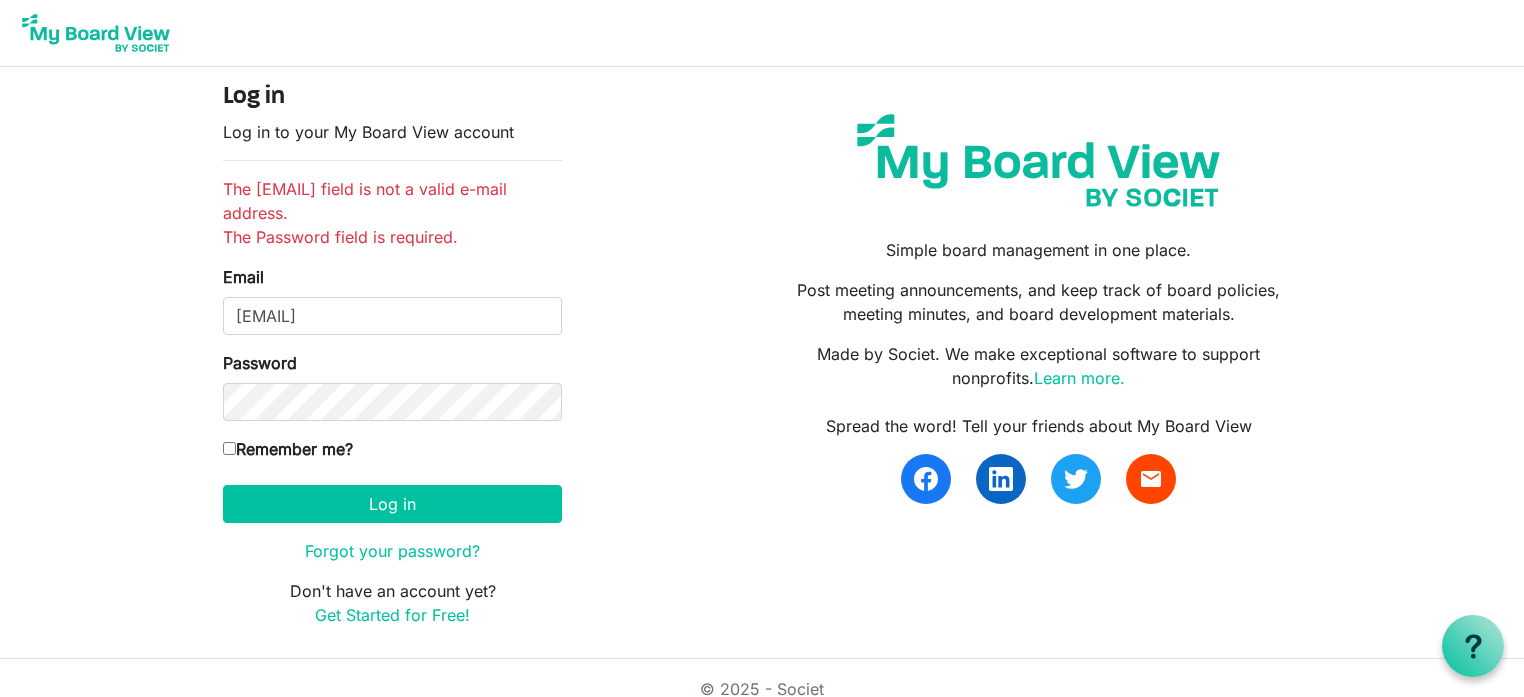 click on "Remember me?" at bounding box center (229, 448) 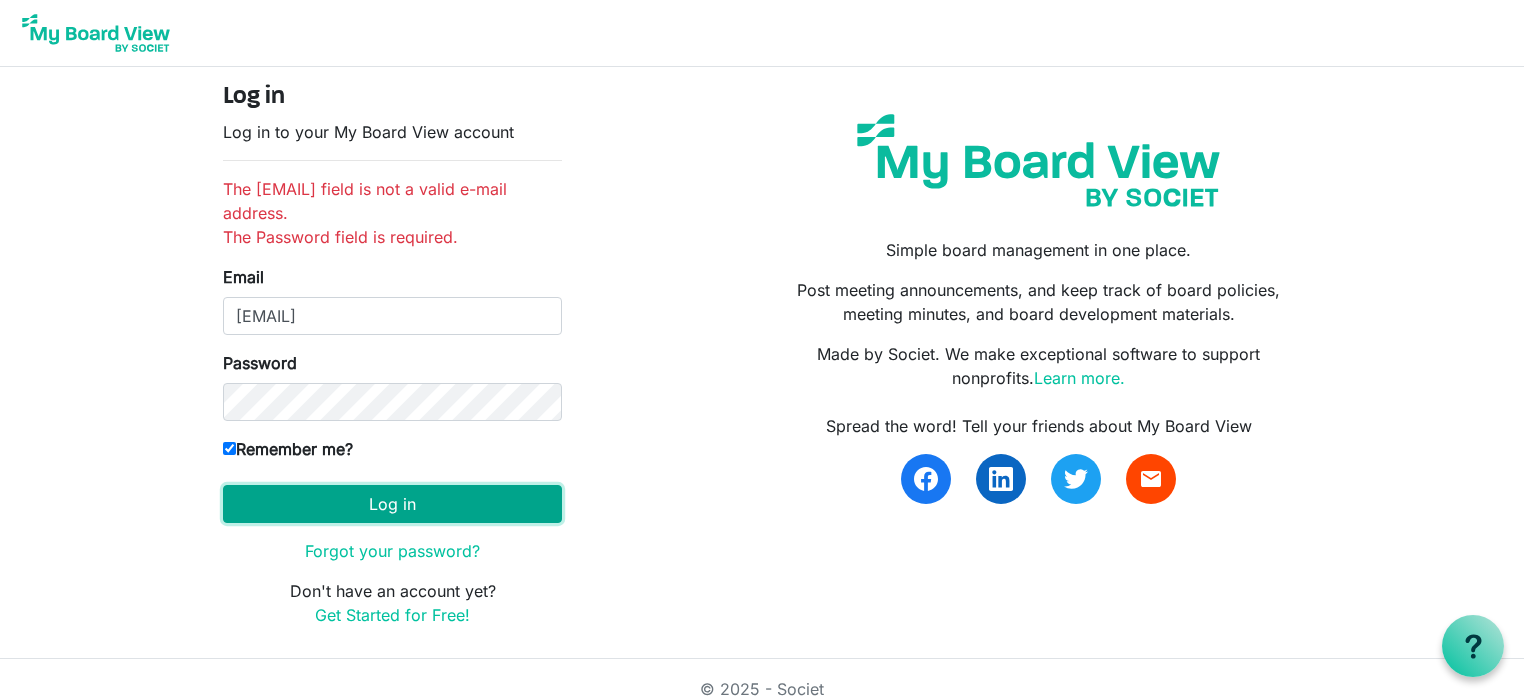 click on "Log in" at bounding box center [392, 504] 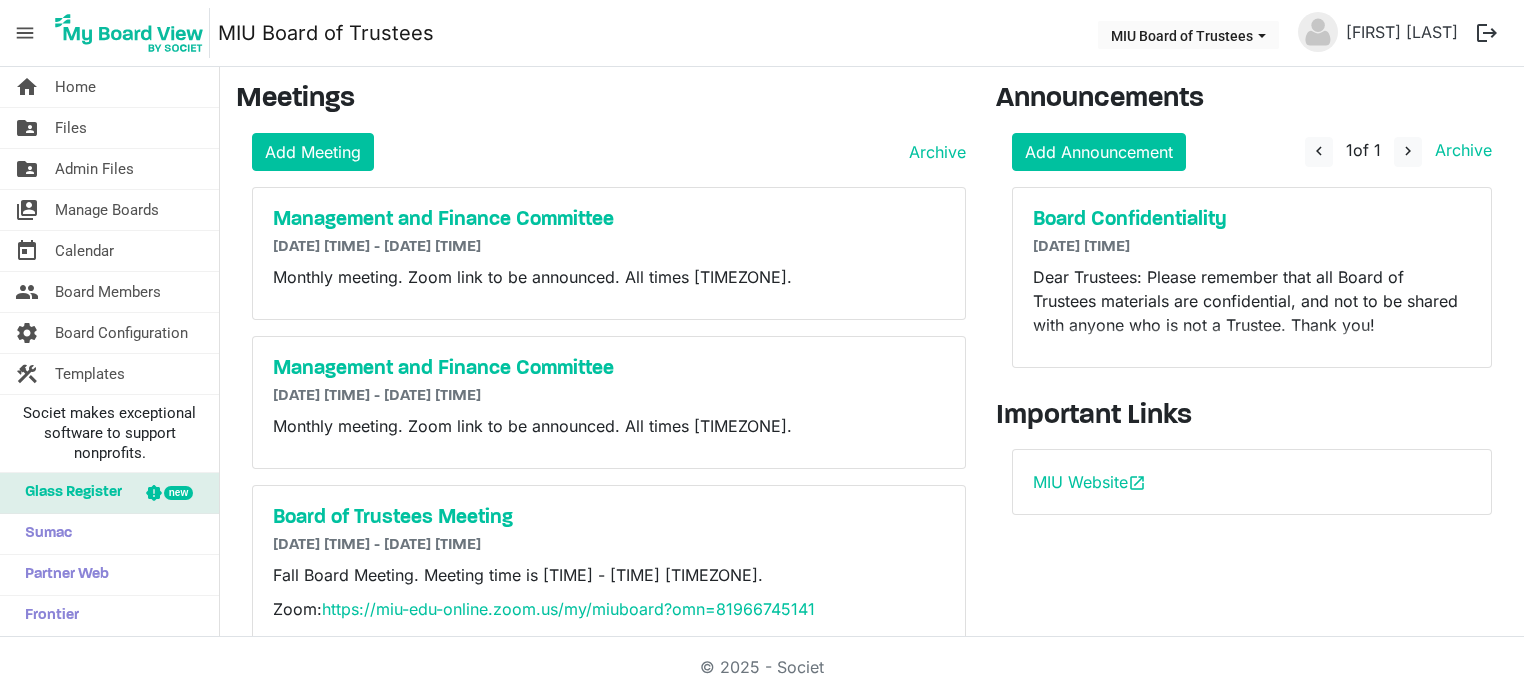 scroll, scrollTop: 0, scrollLeft: 0, axis: both 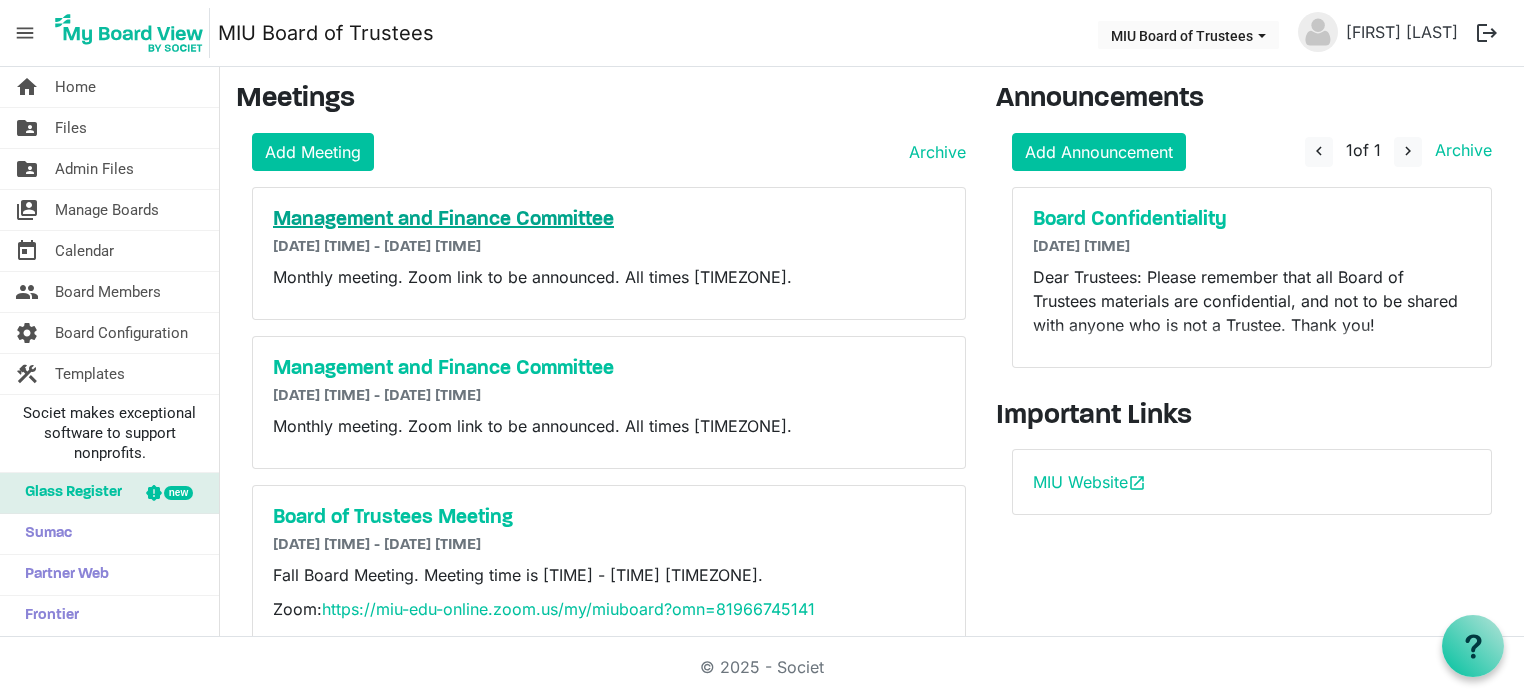 click on "Management and Finance Committee" at bounding box center (609, 220) 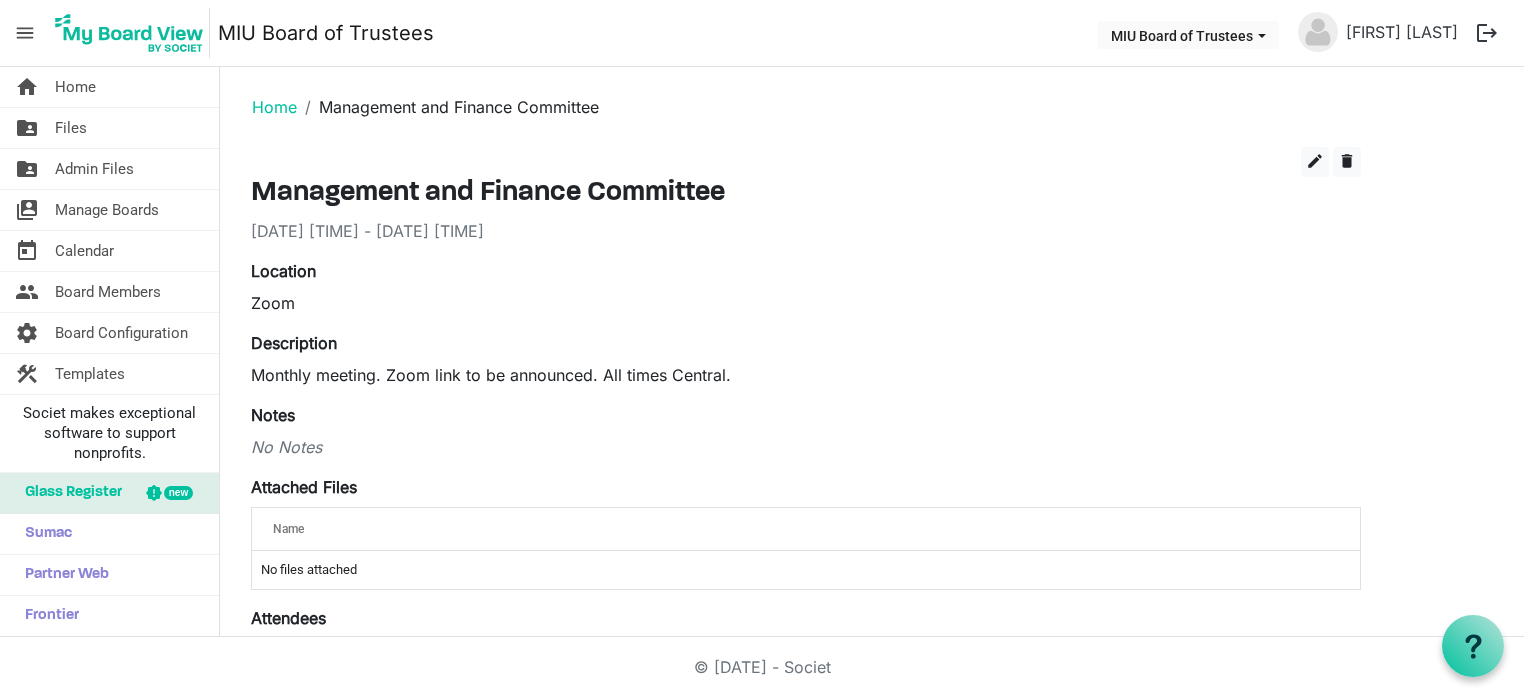 scroll, scrollTop: 0, scrollLeft: 0, axis: both 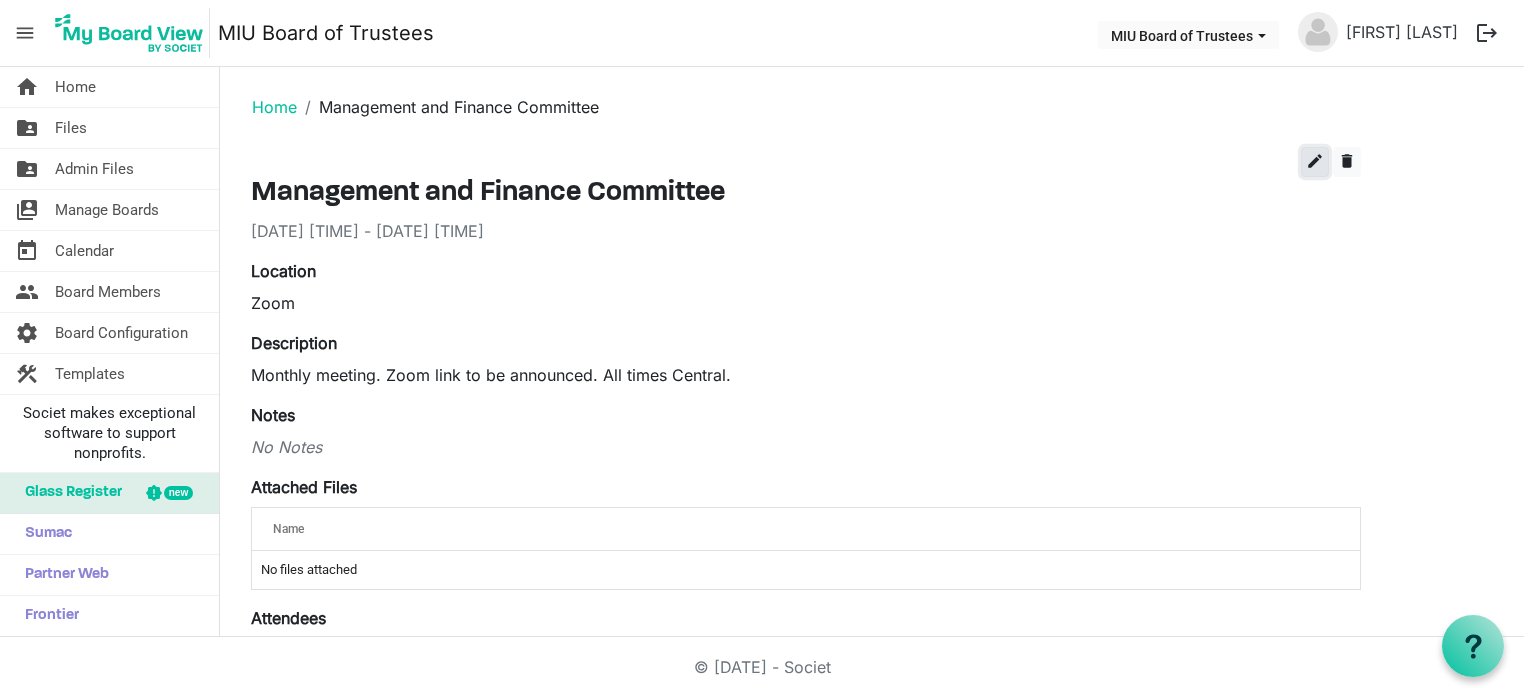 click on "edit" at bounding box center [1315, 161] 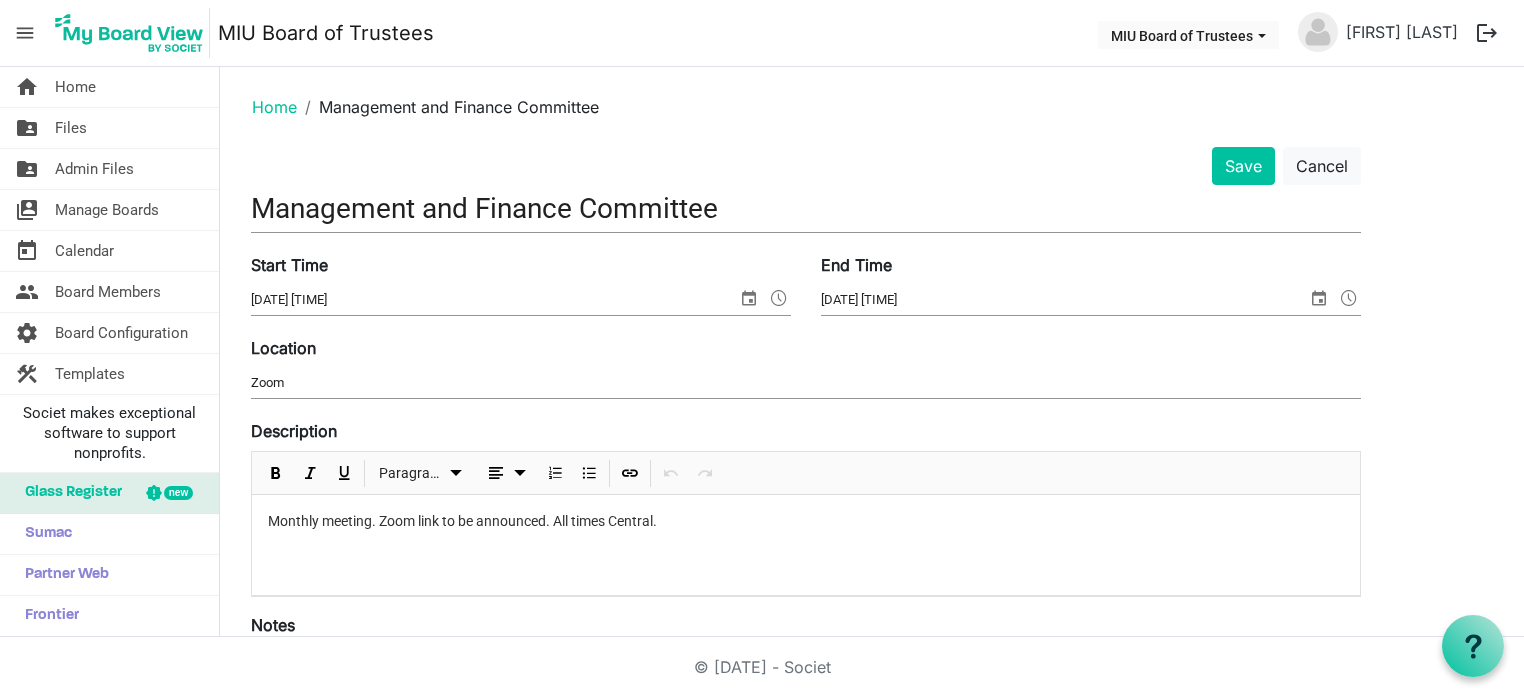 click on "Monthly meeting. Zoom link to be announced. All times Central." at bounding box center [806, 521] 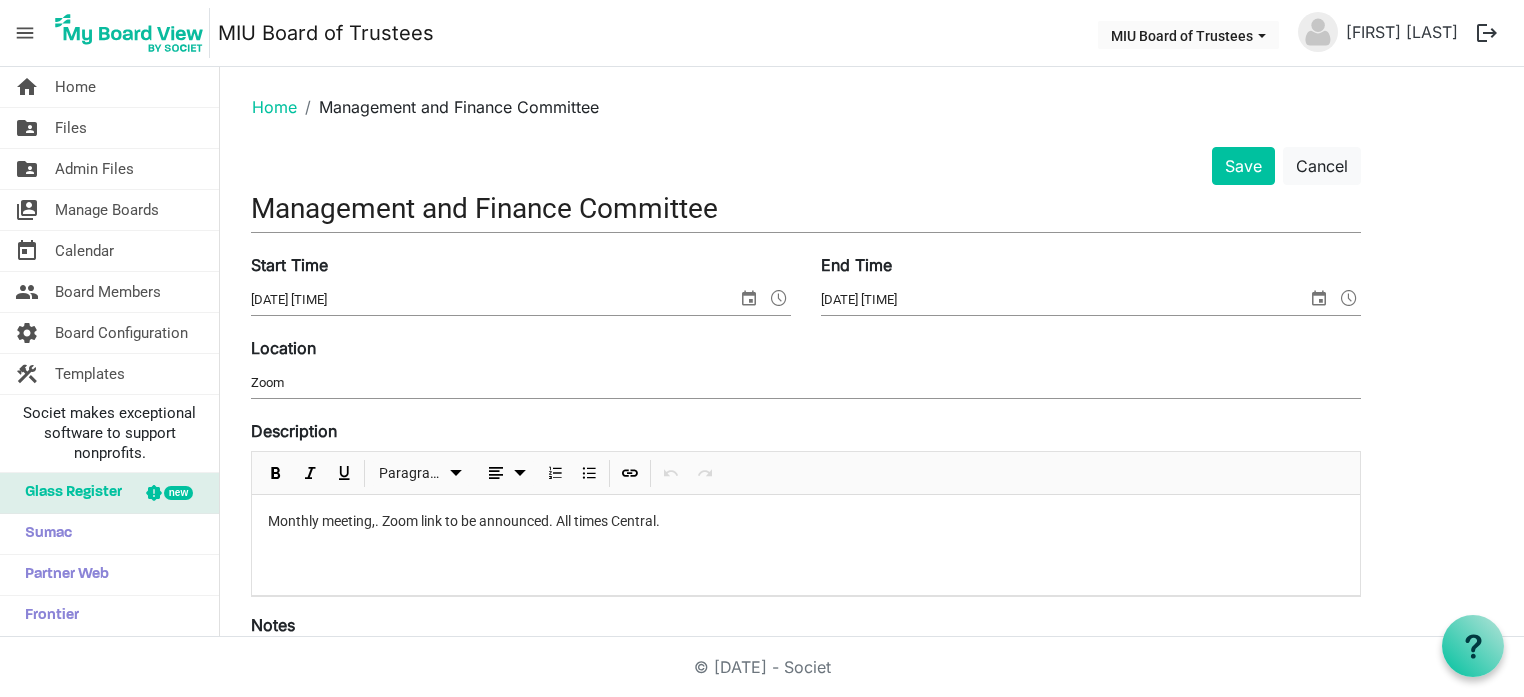 type 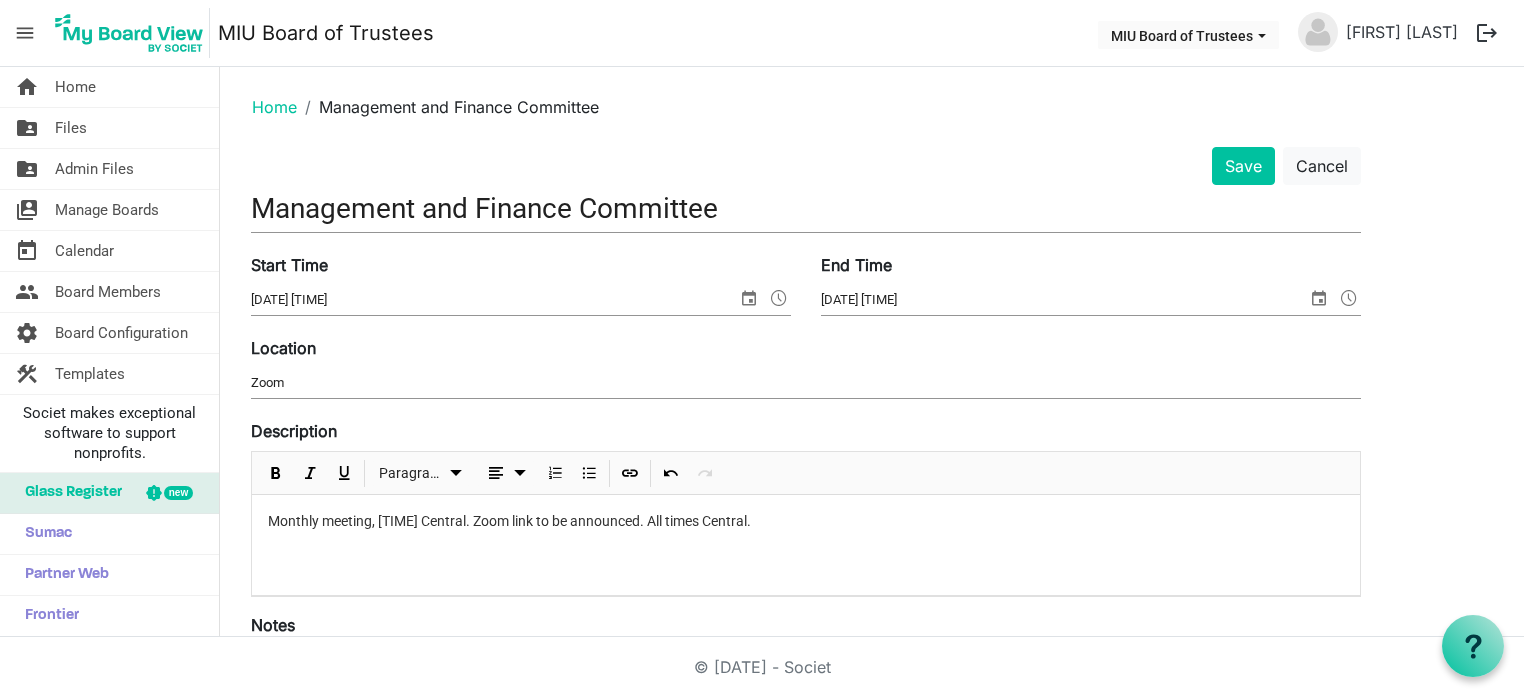 click on "Monthly meeting, 3:30 pm Central. Zoom link to be announced. All times Central." at bounding box center (806, 521) 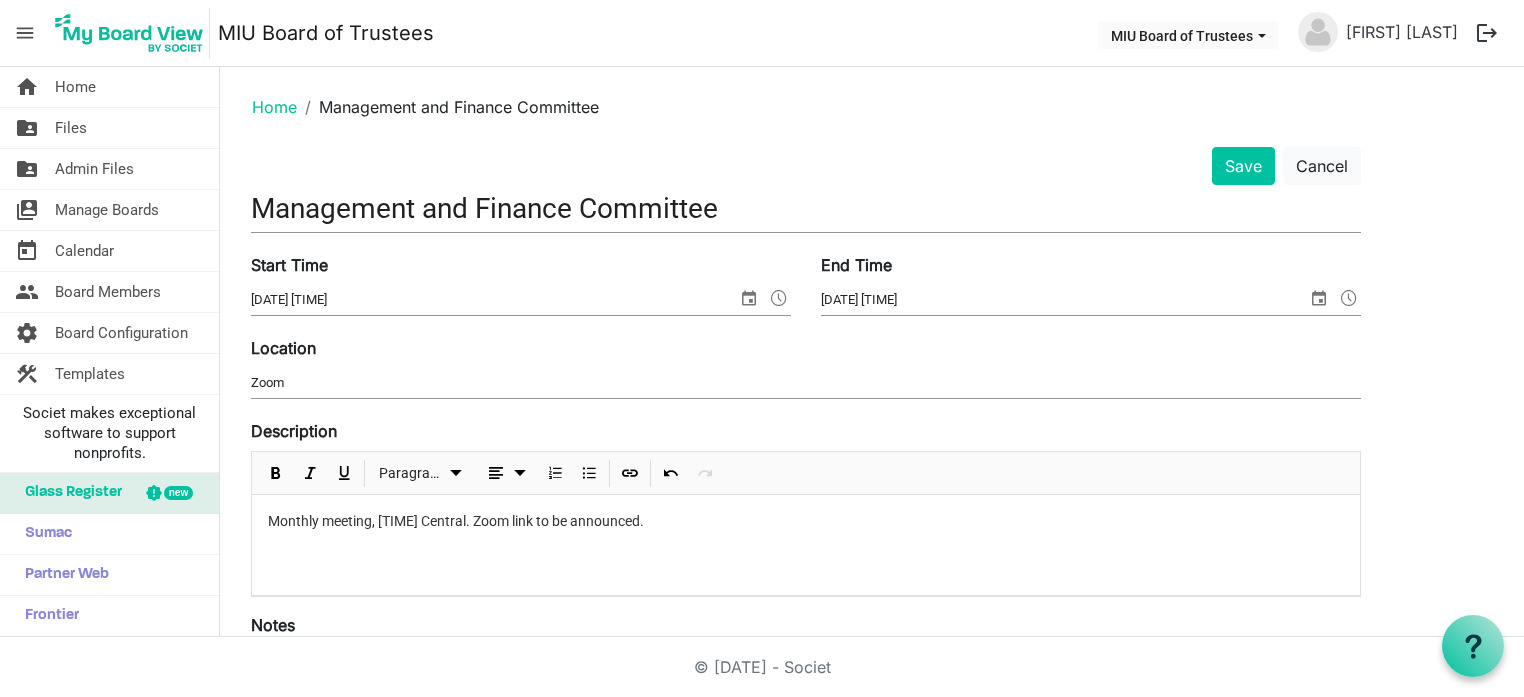 click on "Monthly meeting, 3:30 pm Central. Zoom link to be announced." at bounding box center [806, 521] 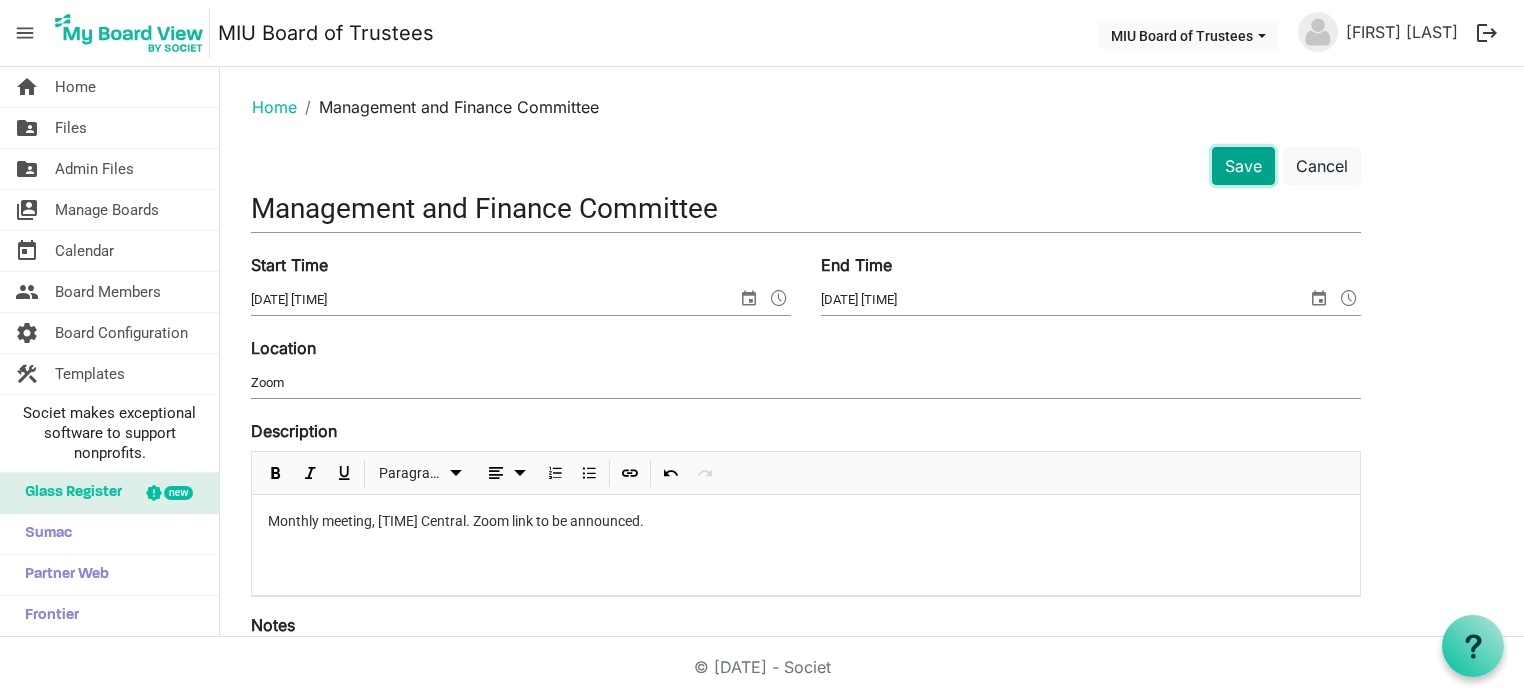 click on "Save" at bounding box center (1243, 166) 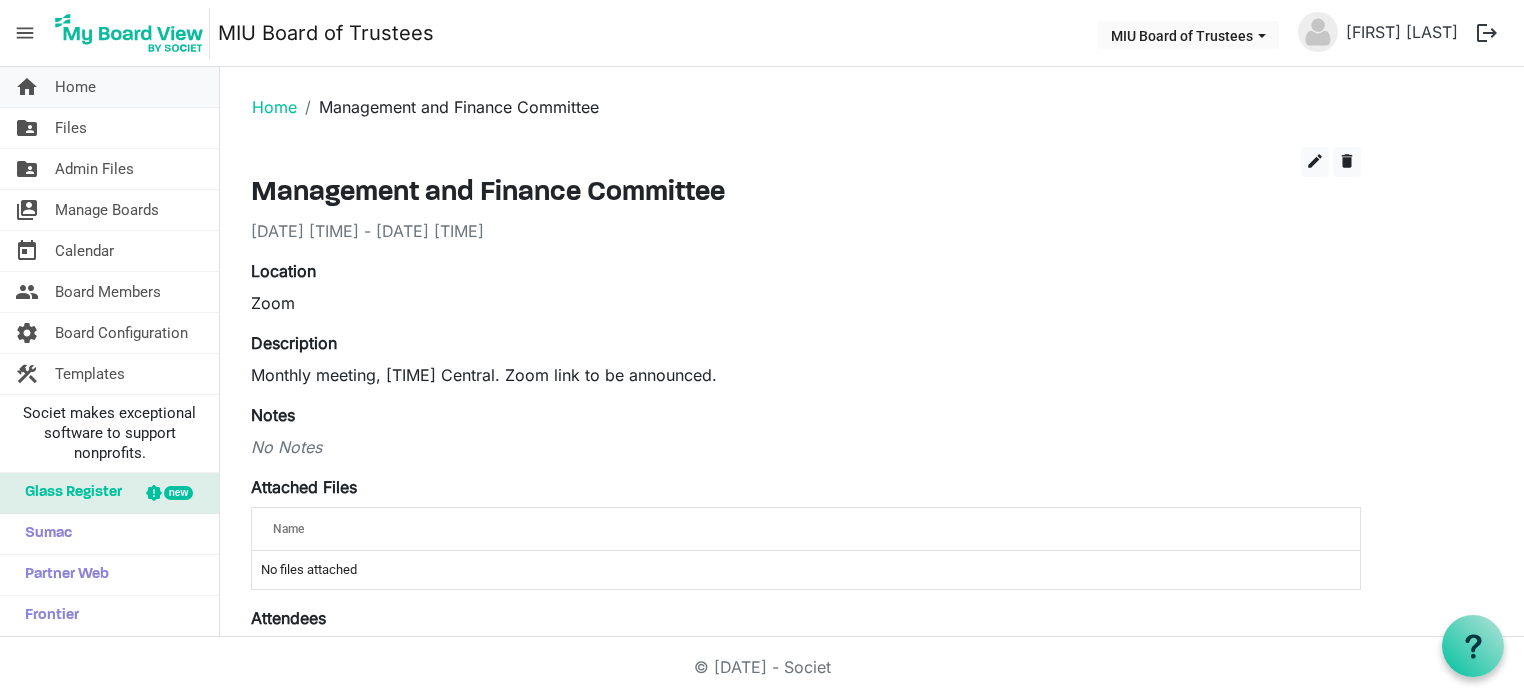 click on "Home" at bounding box center [75, 87] 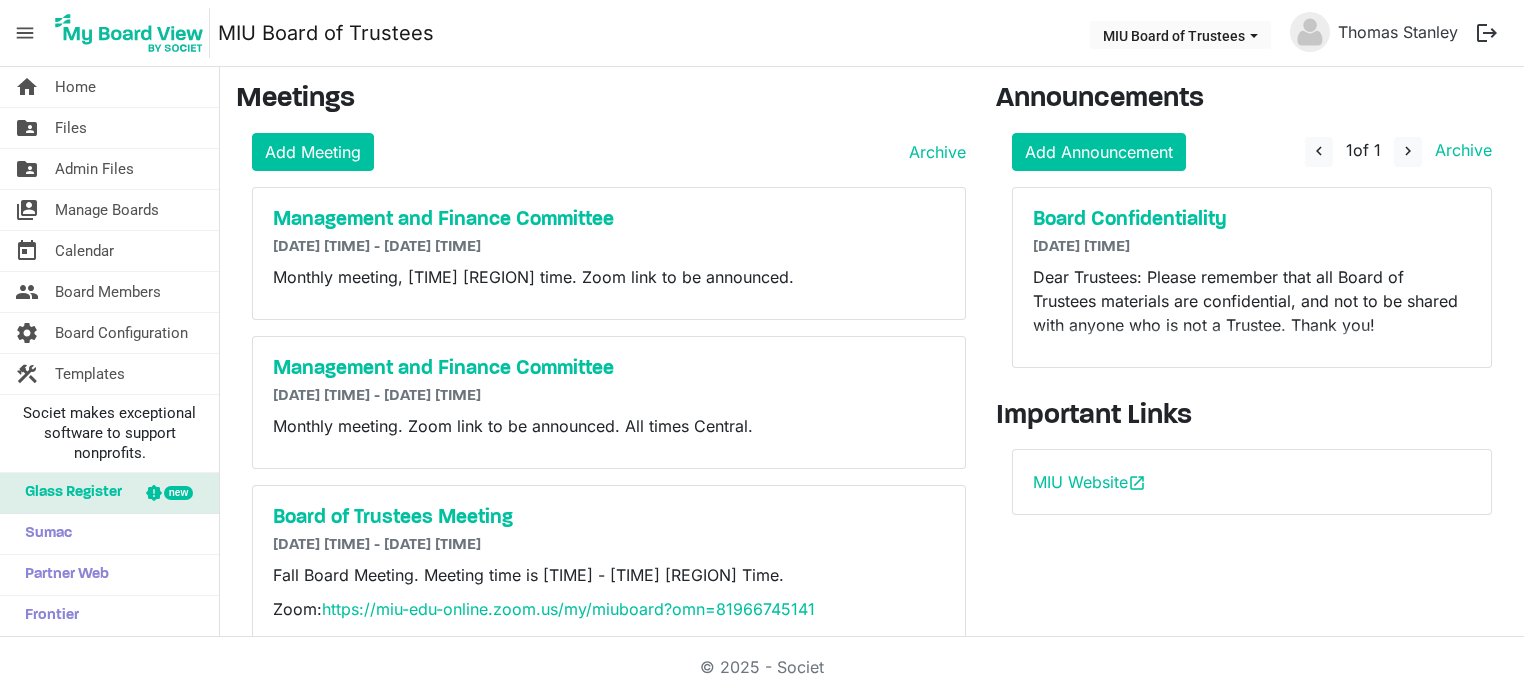 scroll, scrollTop: 0, scrollLeft: 0, axis: both 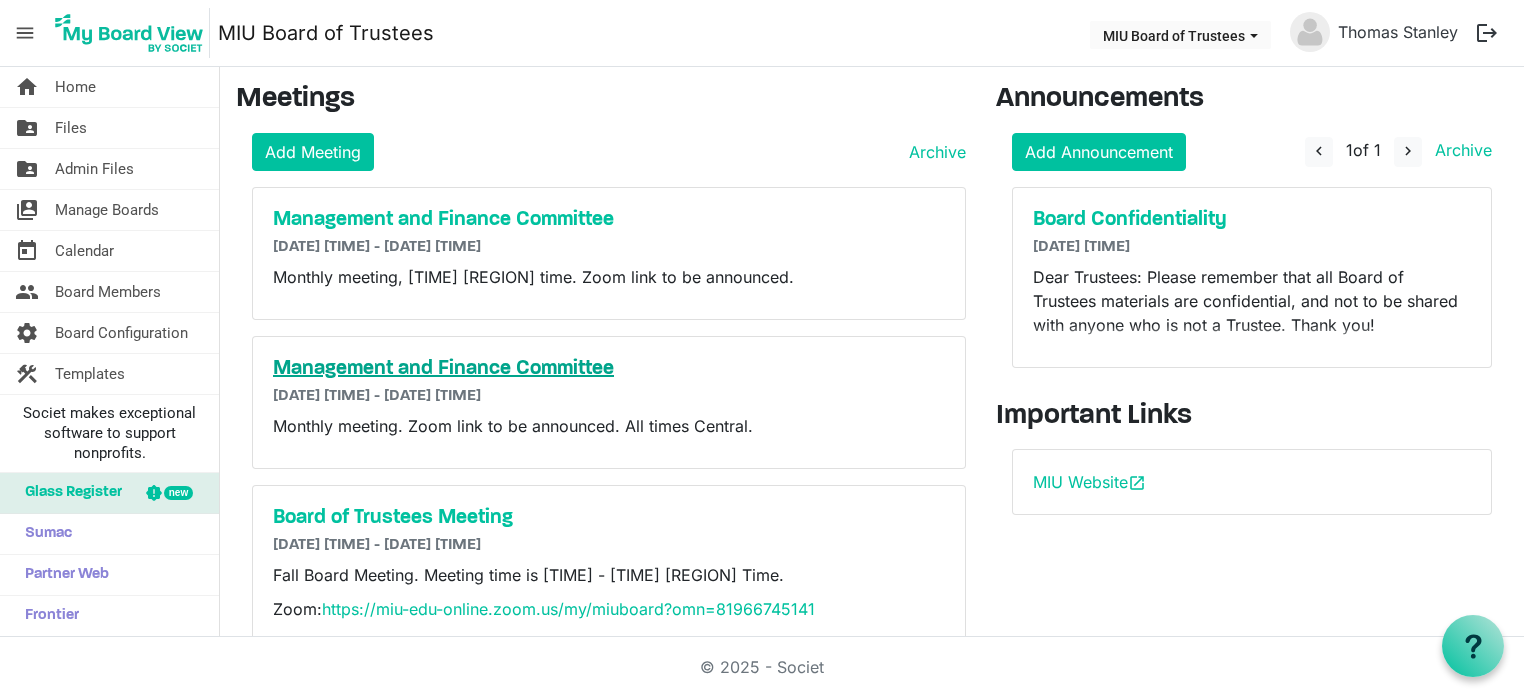 click on "Management and Finance Committee" at bounding box center [609, 369] 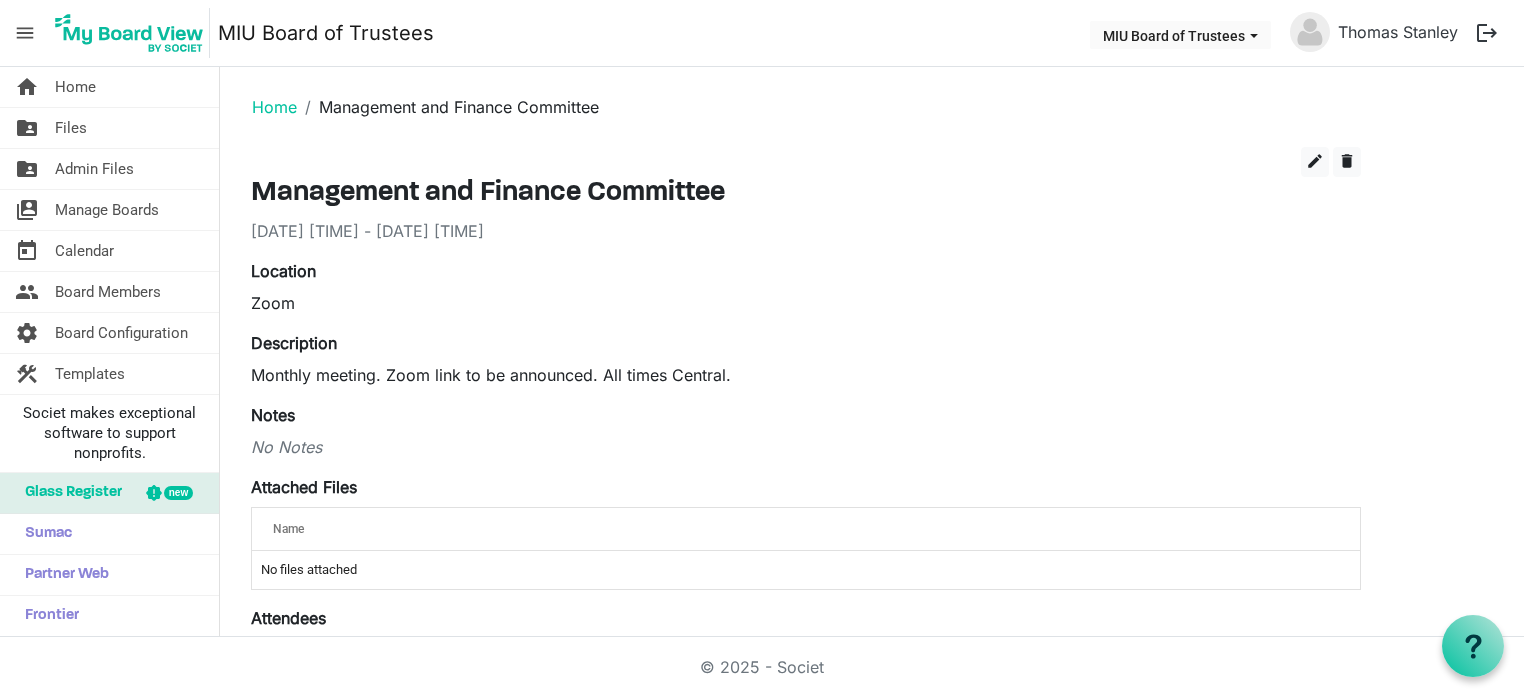 scroll, scrollTop: 0, scrollLeft: 0, axis: both 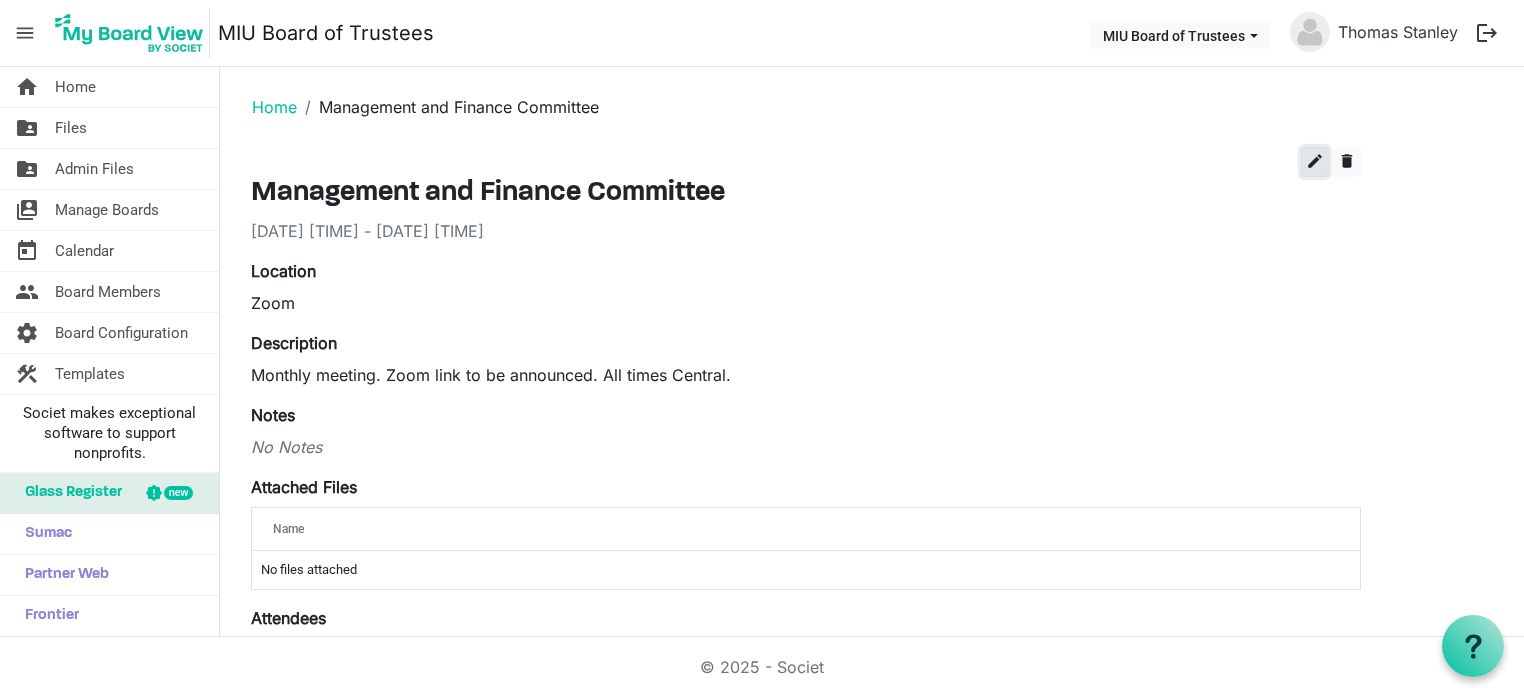 click on "edit" at bounding box center [1315, 161] 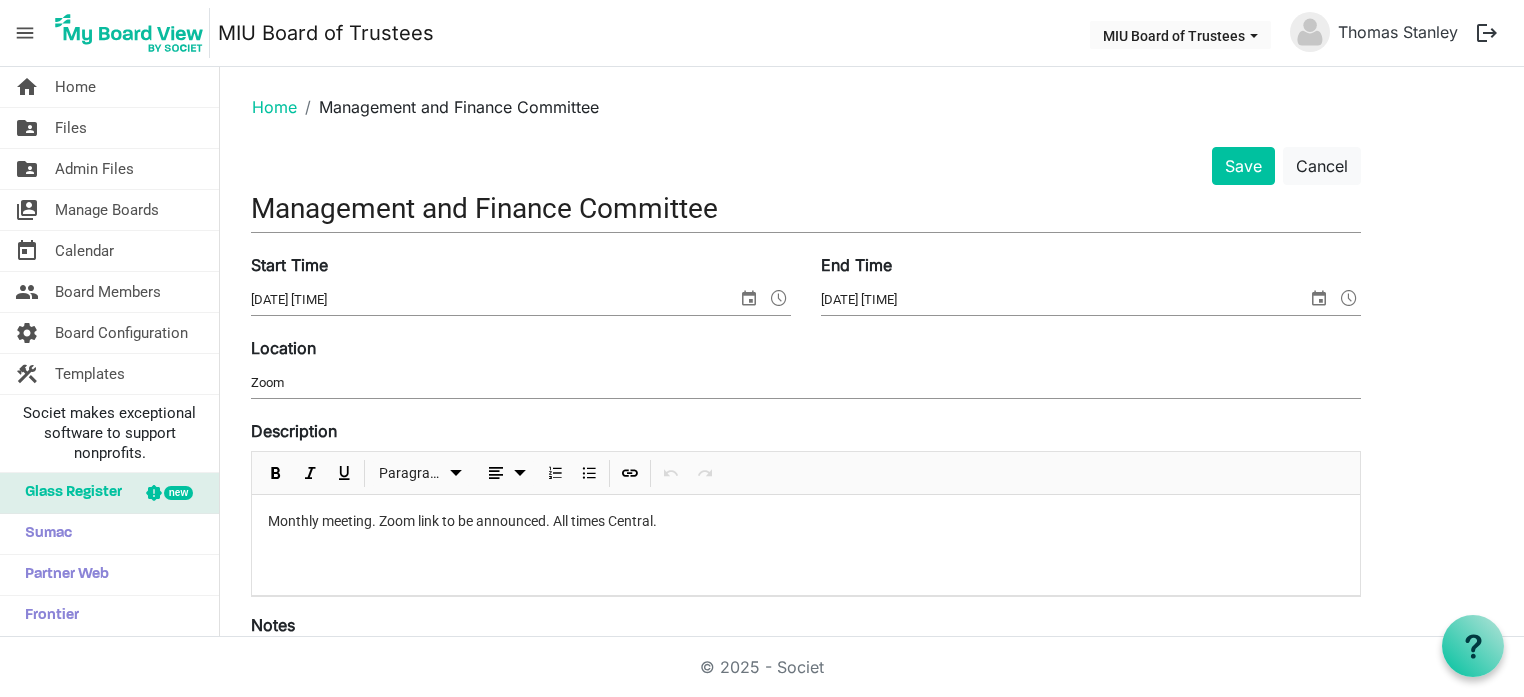 click on "Monthly meeting. Zoom link to be announced. All times Central." at bounding box center [806, 521] 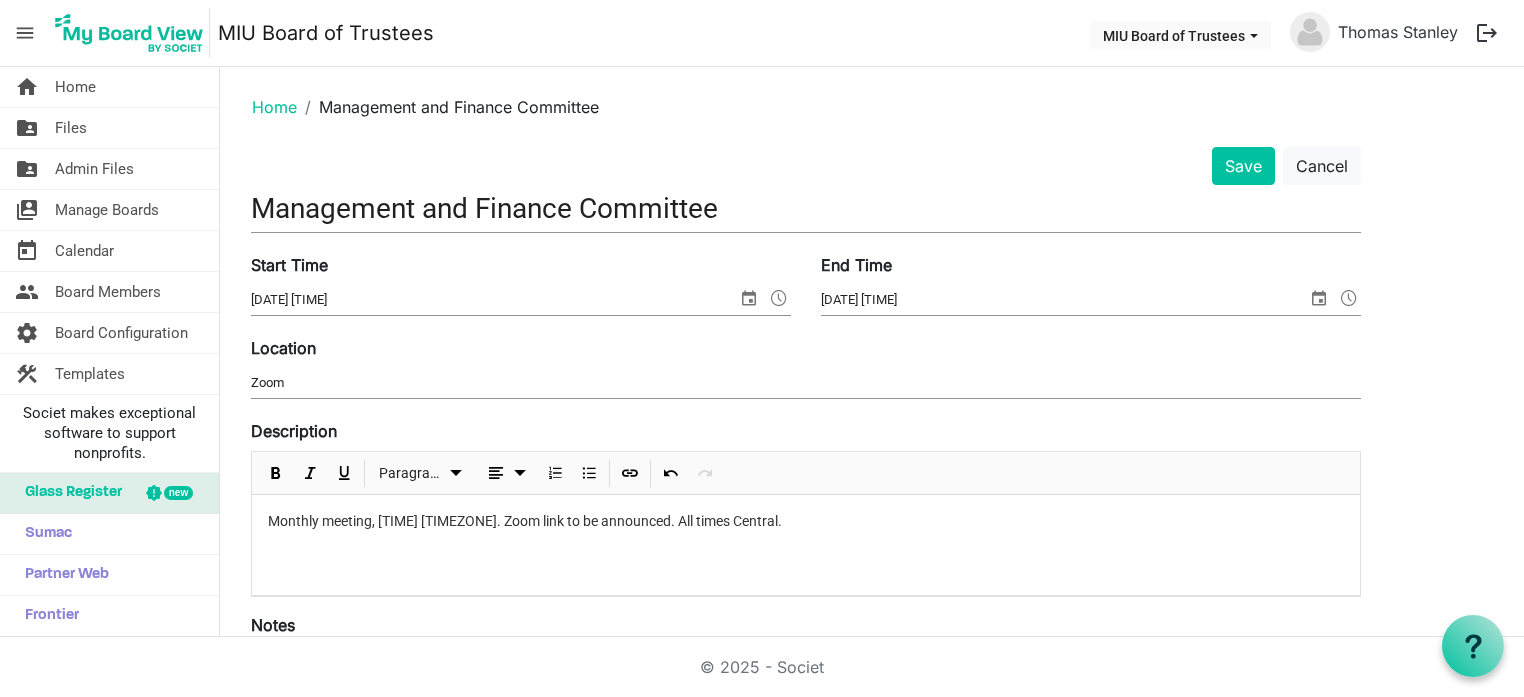 click on "Monthly meeting, 3:30 pm Central time. Zoom link to be announced. All times Central." at bounding box center (806, 521) 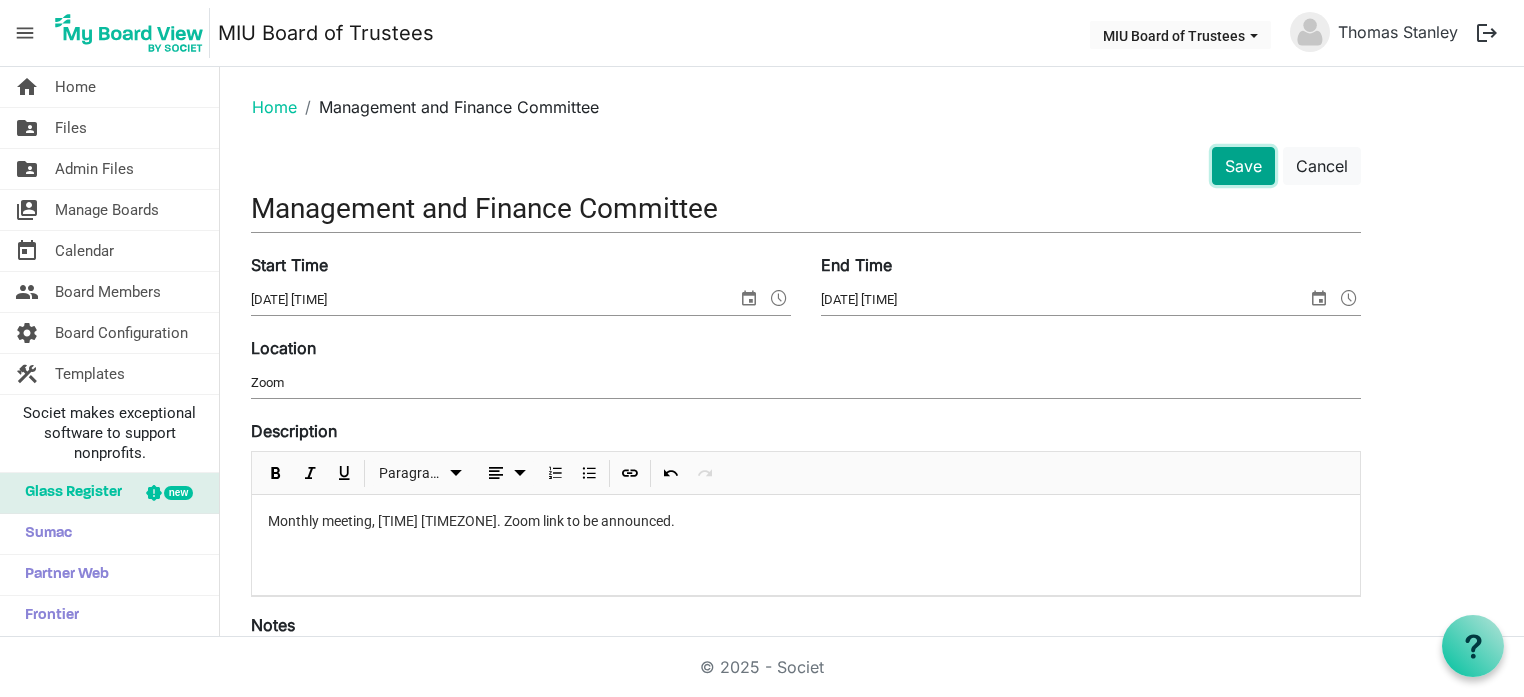 click on "Save" at bounding box center (1243, 166) 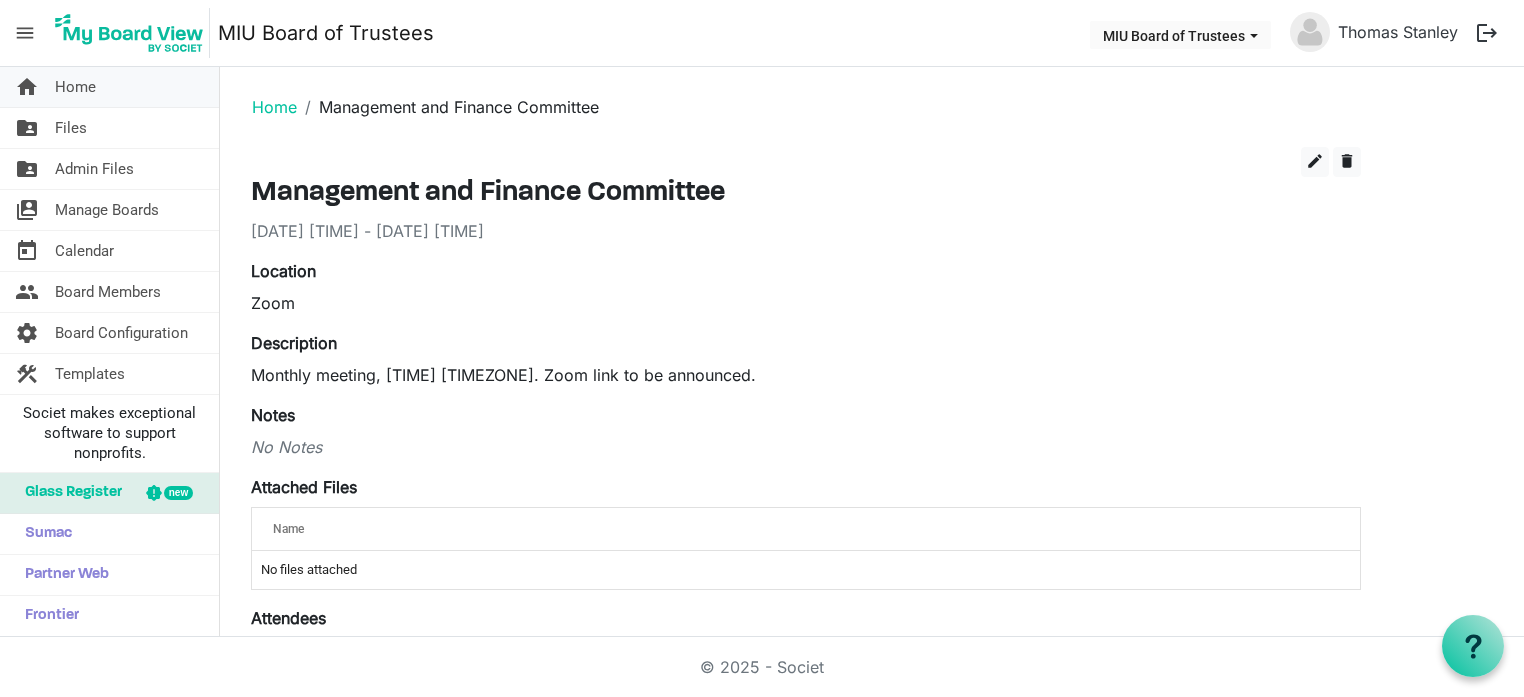 click on "Home" at bounding box center (75, 87) 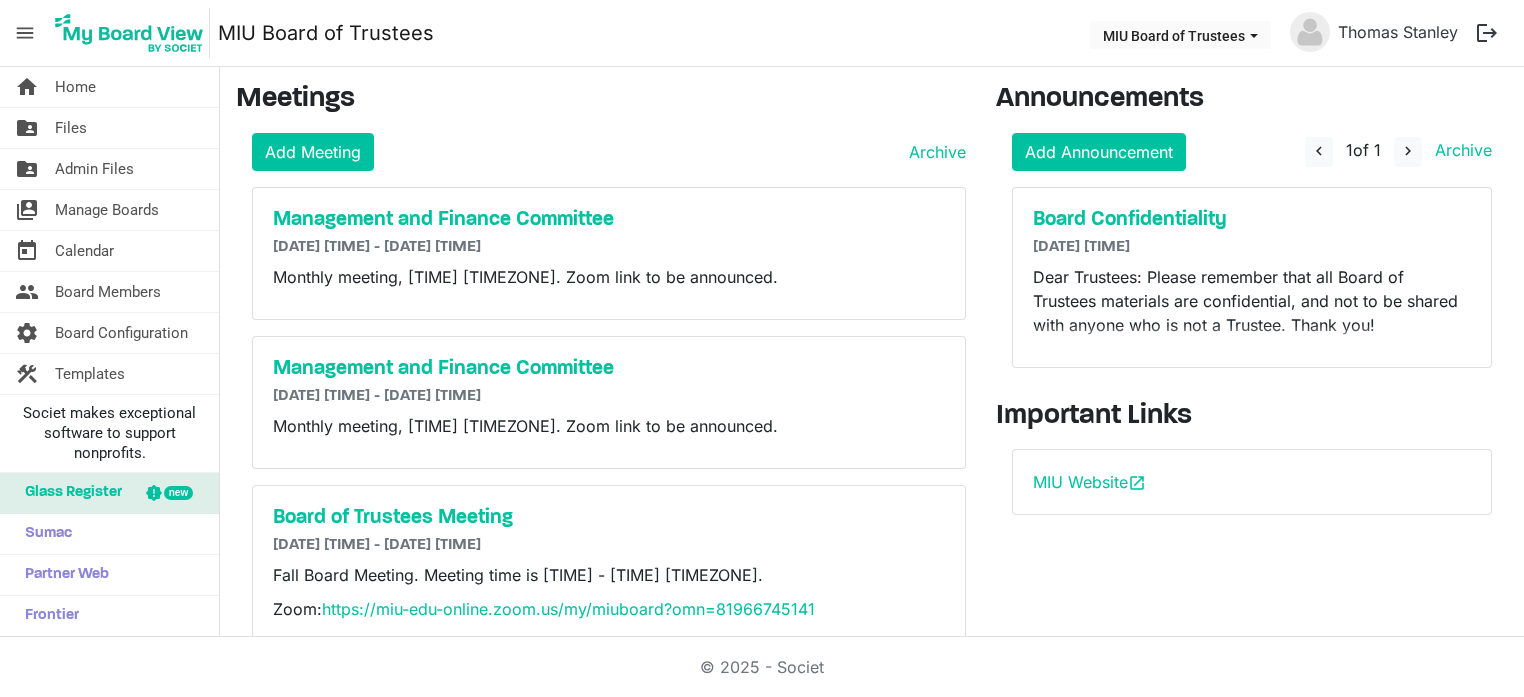 scroll, scrollTop: 0, scrollLeft: 0, axis: both 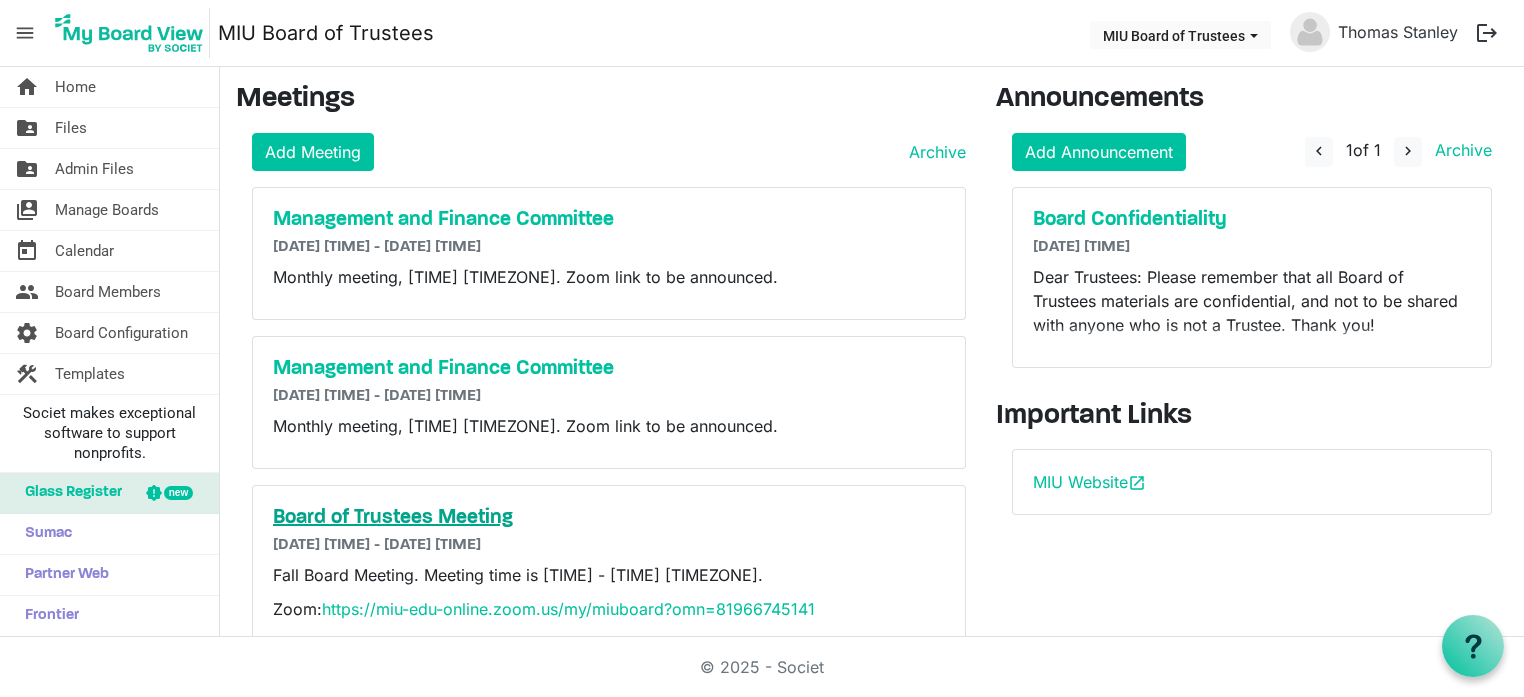 click on "Board of Trustees Meeting" at bounding box center (609, 518) 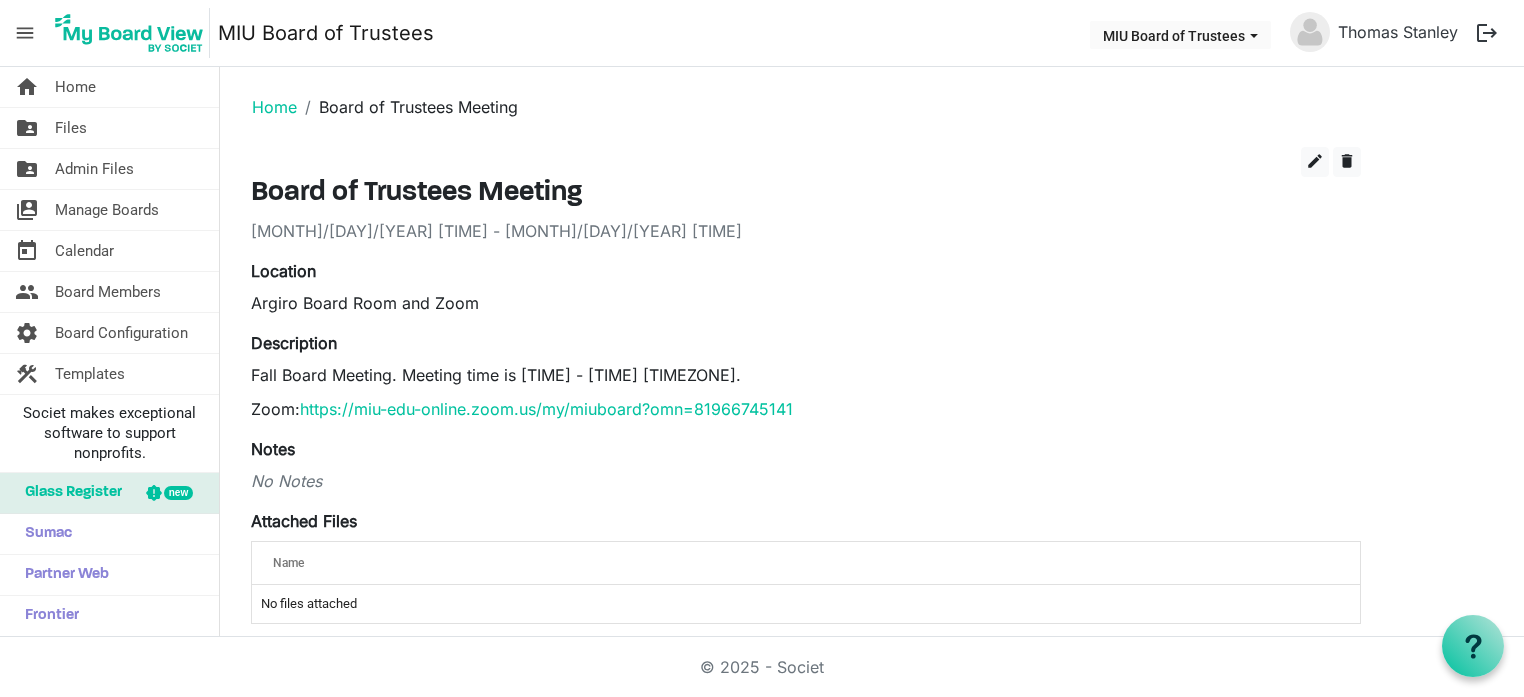 scroll, scrollTop: 0, scrollLeft: 0, axis: both 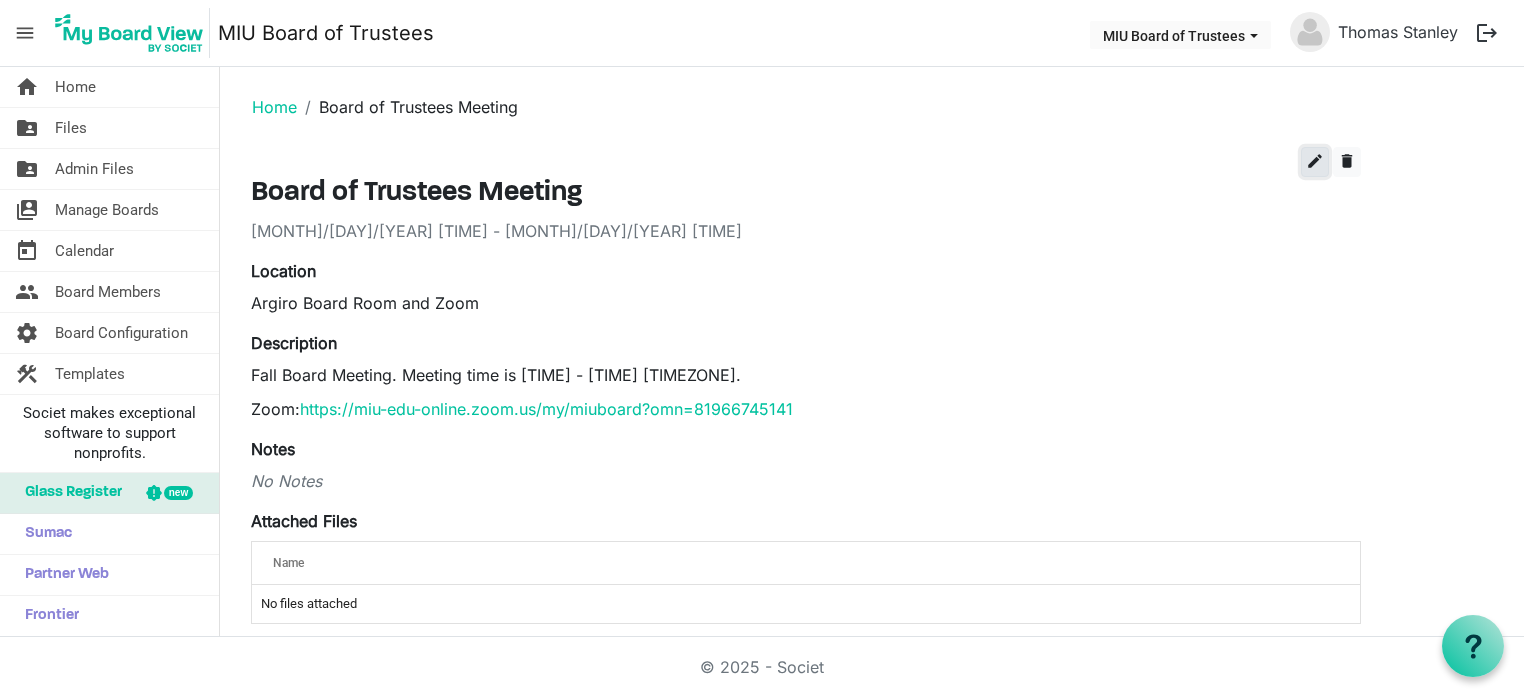 click on "edit" at bounding box center (1315, 161) 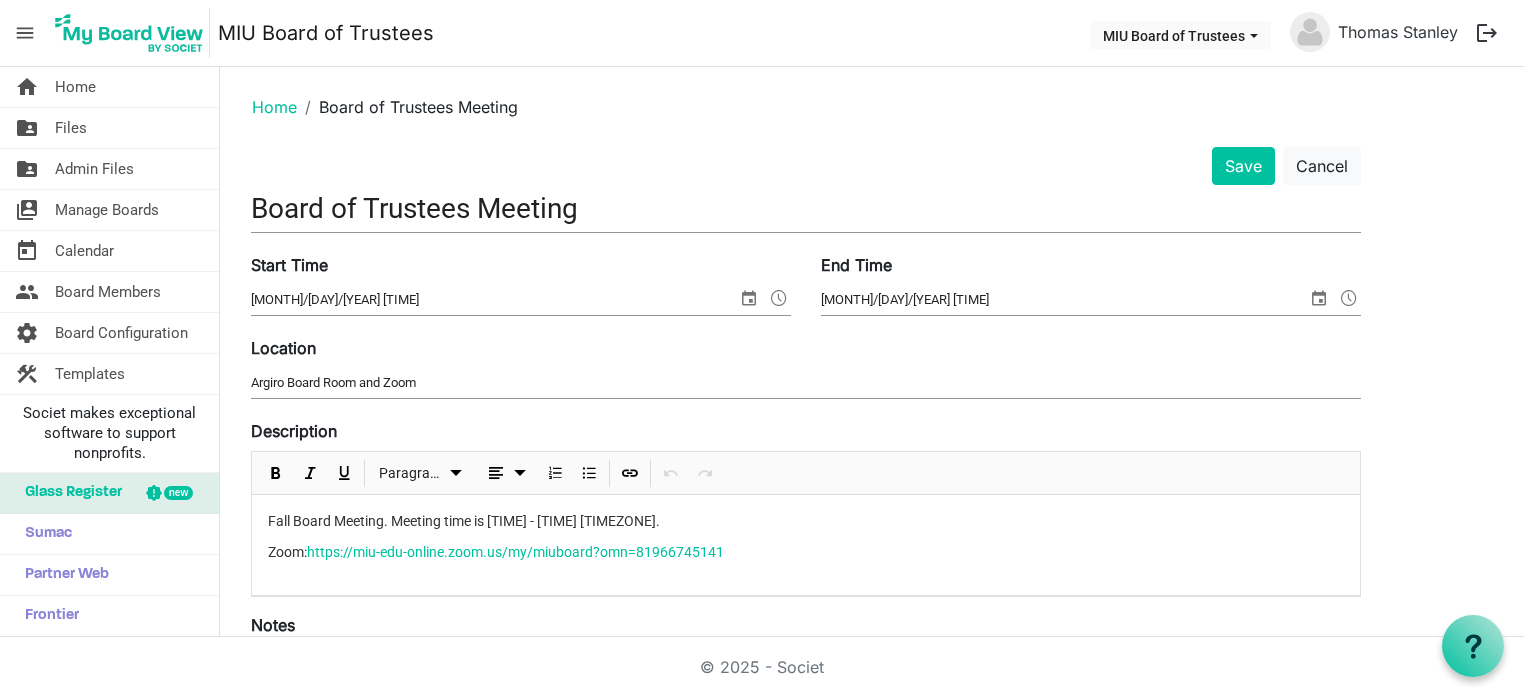 click on "Fall Board Meeting. Meeting time is 10:00 AM - 4:00 PM Central Time." at bounding box center [806, 521] 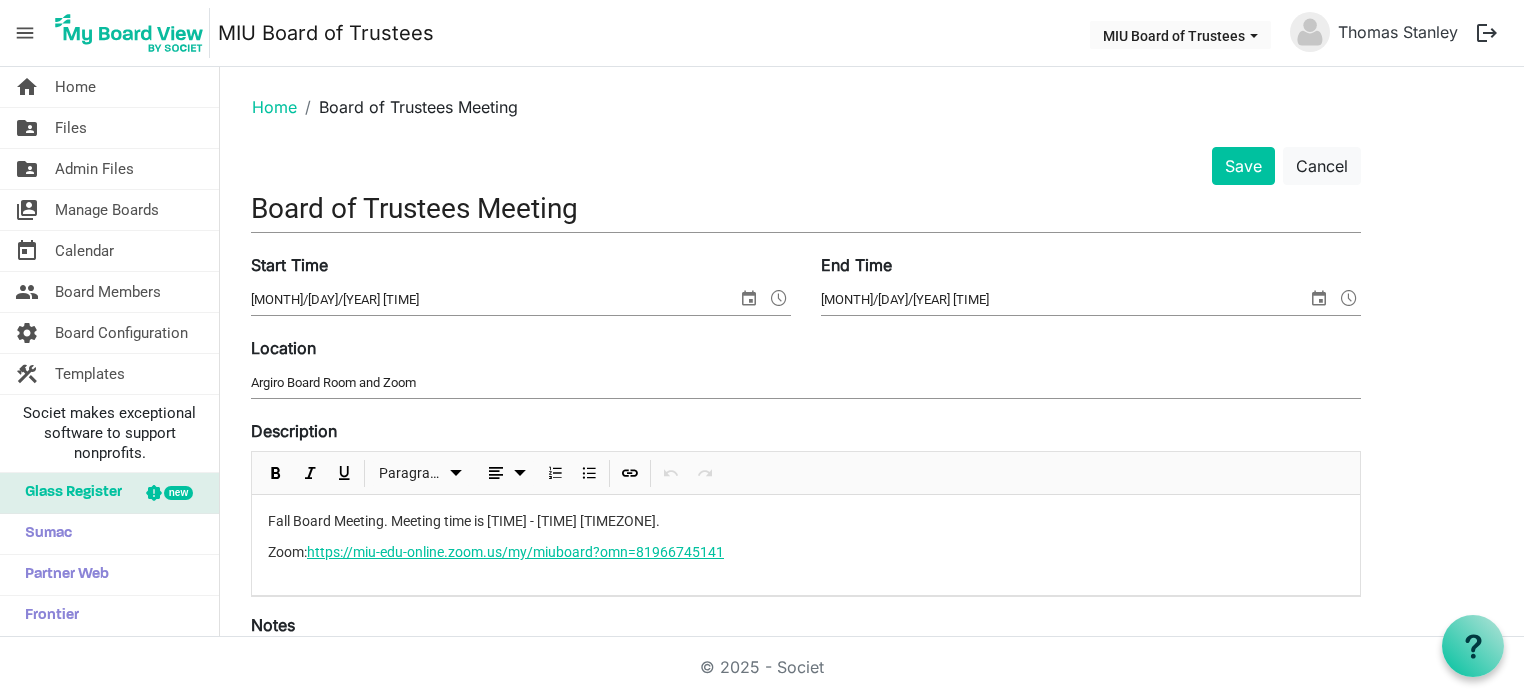 type 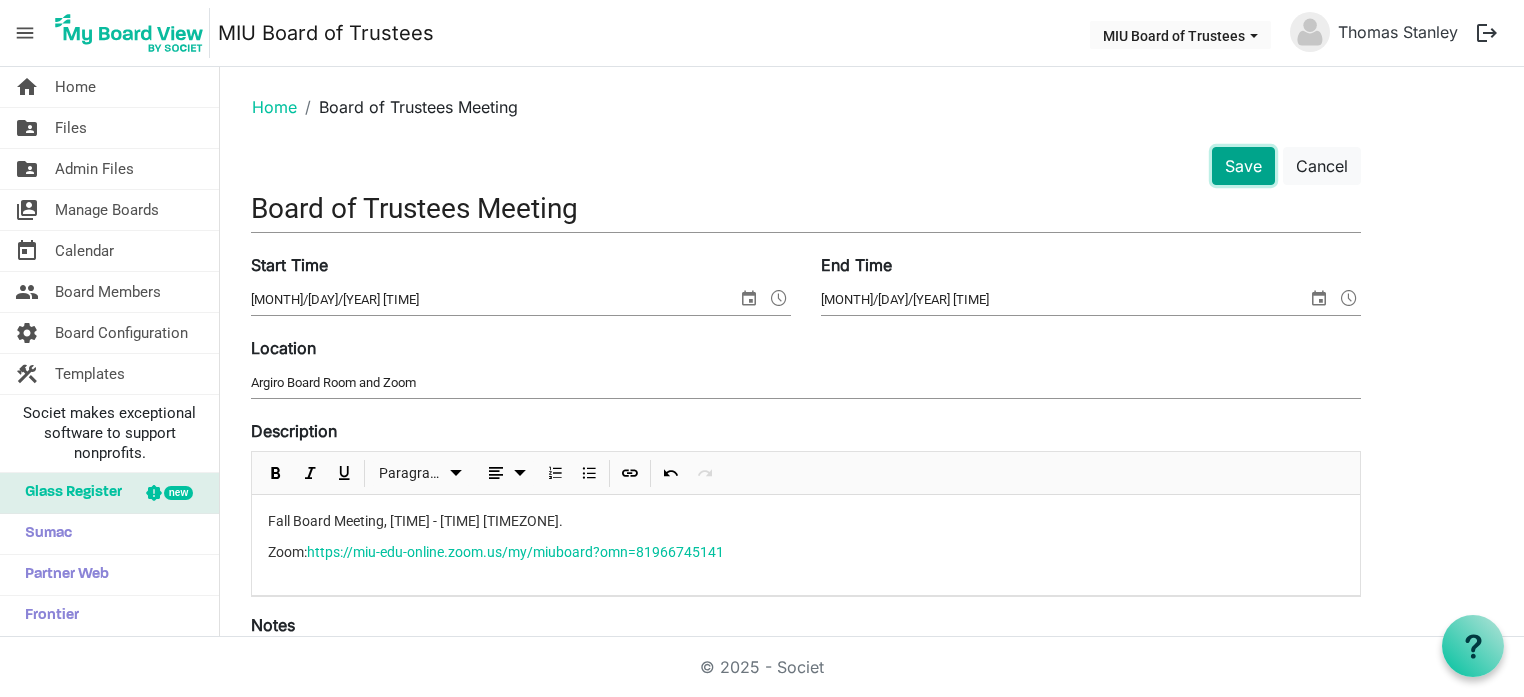 click on "Save" at bounding box center [1243, 166] 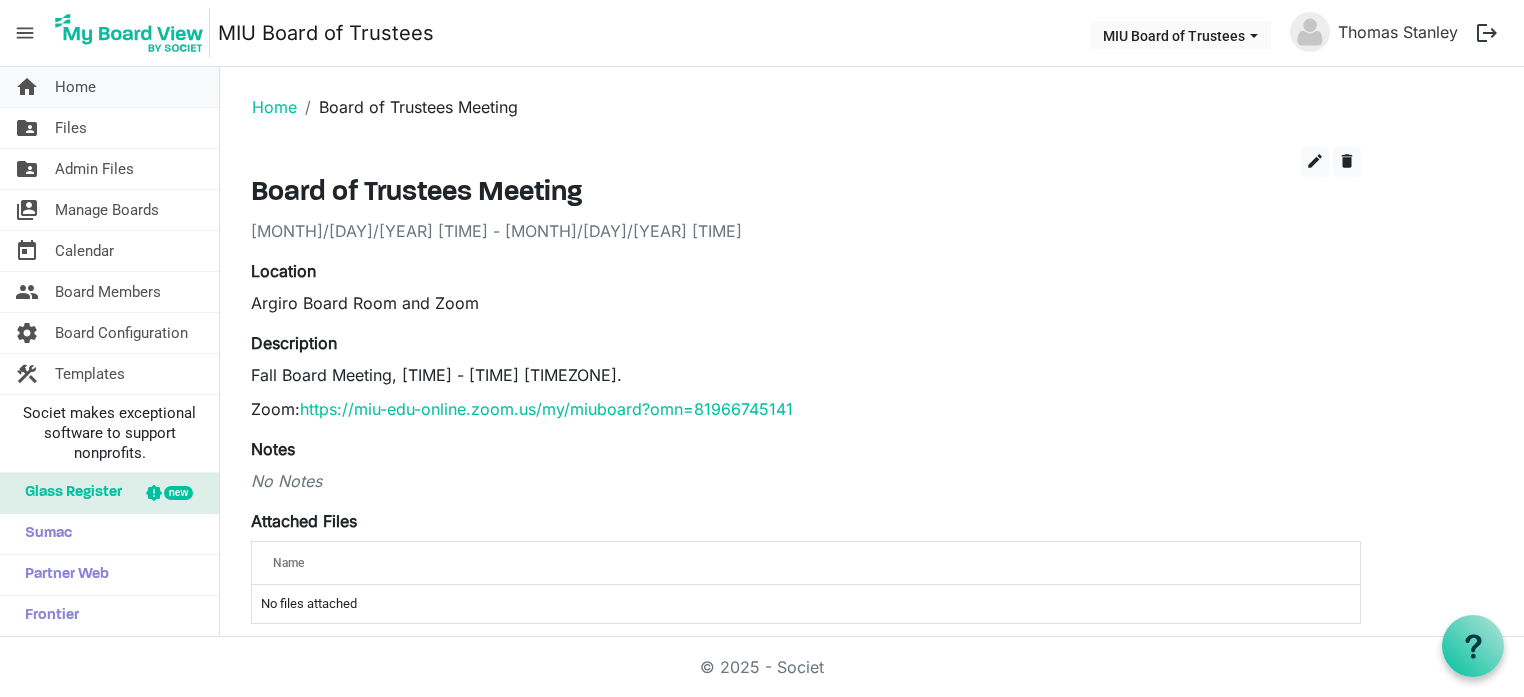 click on "Home" at bounding box center (75, 87) 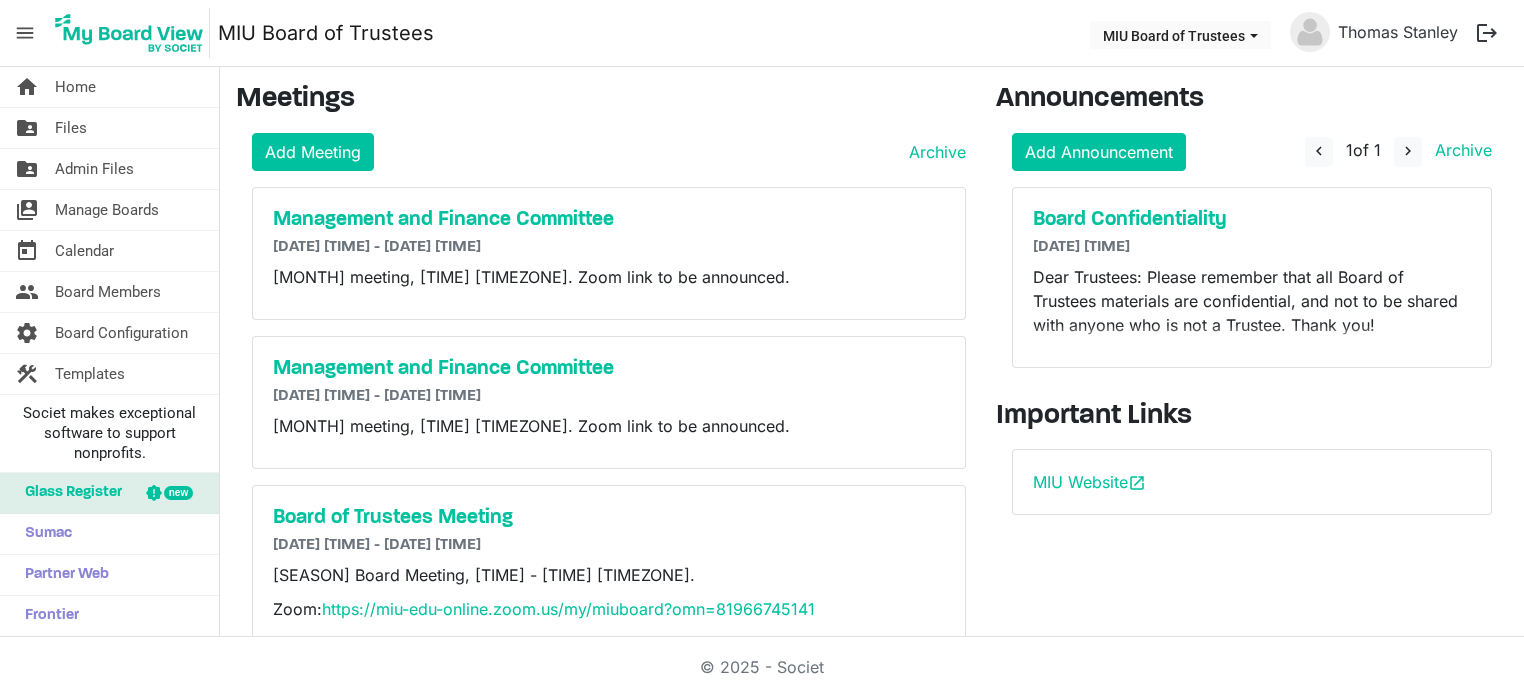 scroll, scrollTop: 0, scrollLeft: 0, axis: both 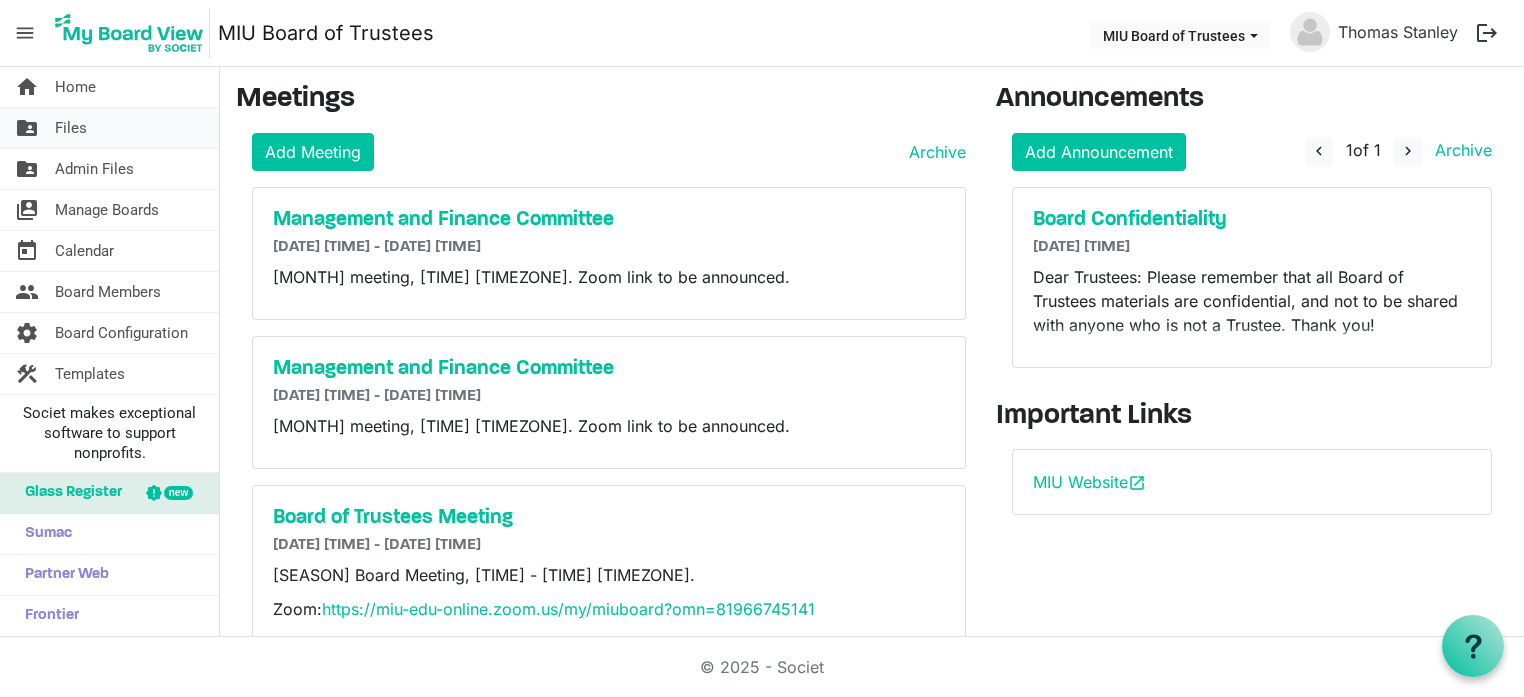 click on "Files" at bounding box center [71, 128] 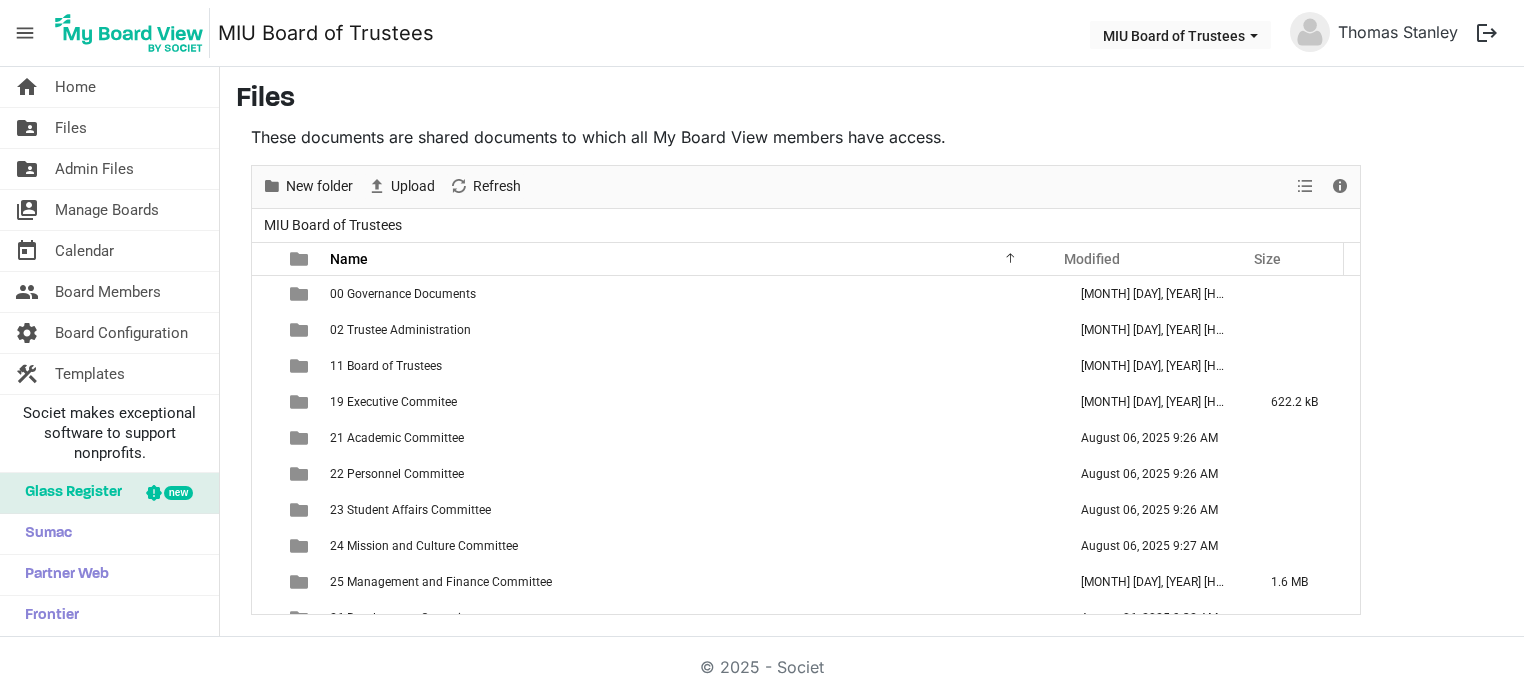 scroll, scrollTop: 0, scrollLeft: 0, axis: both 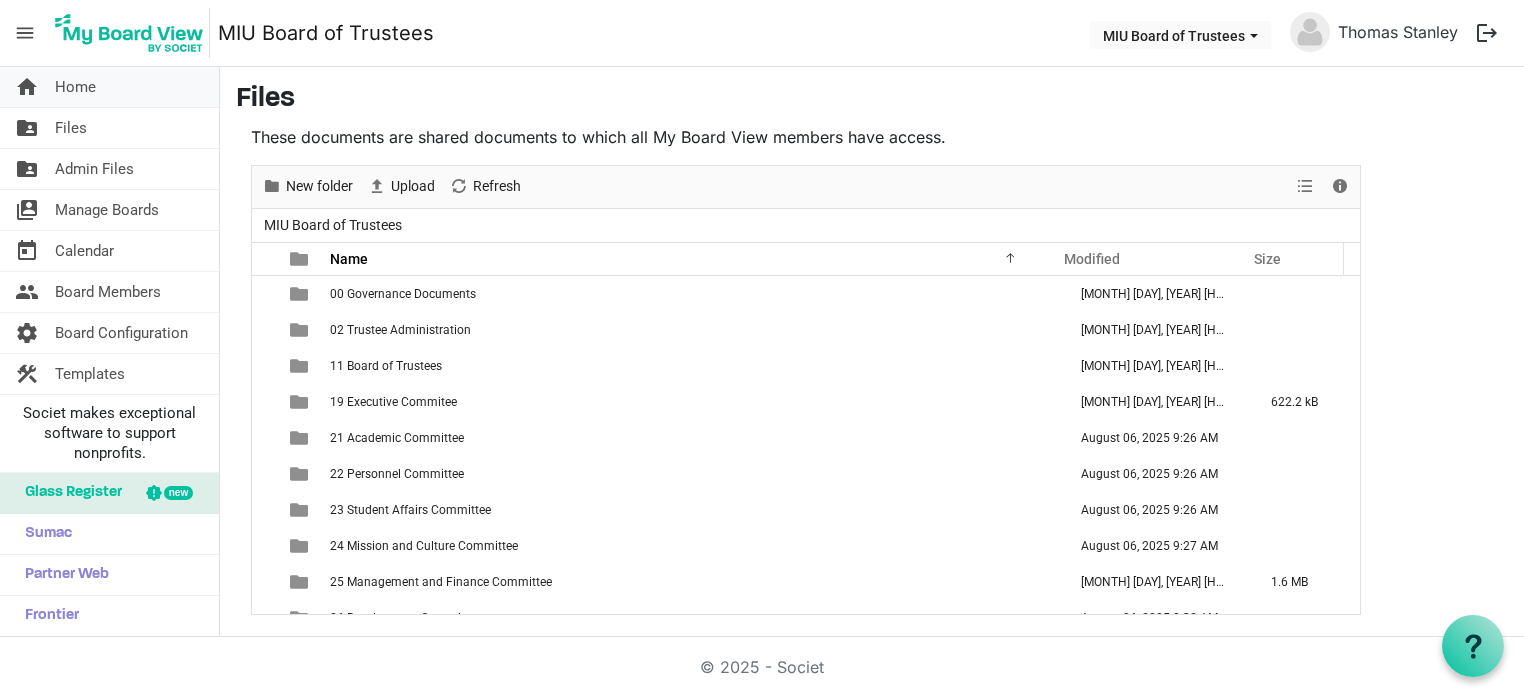 click on "Home" at bounding box center (75, 87) 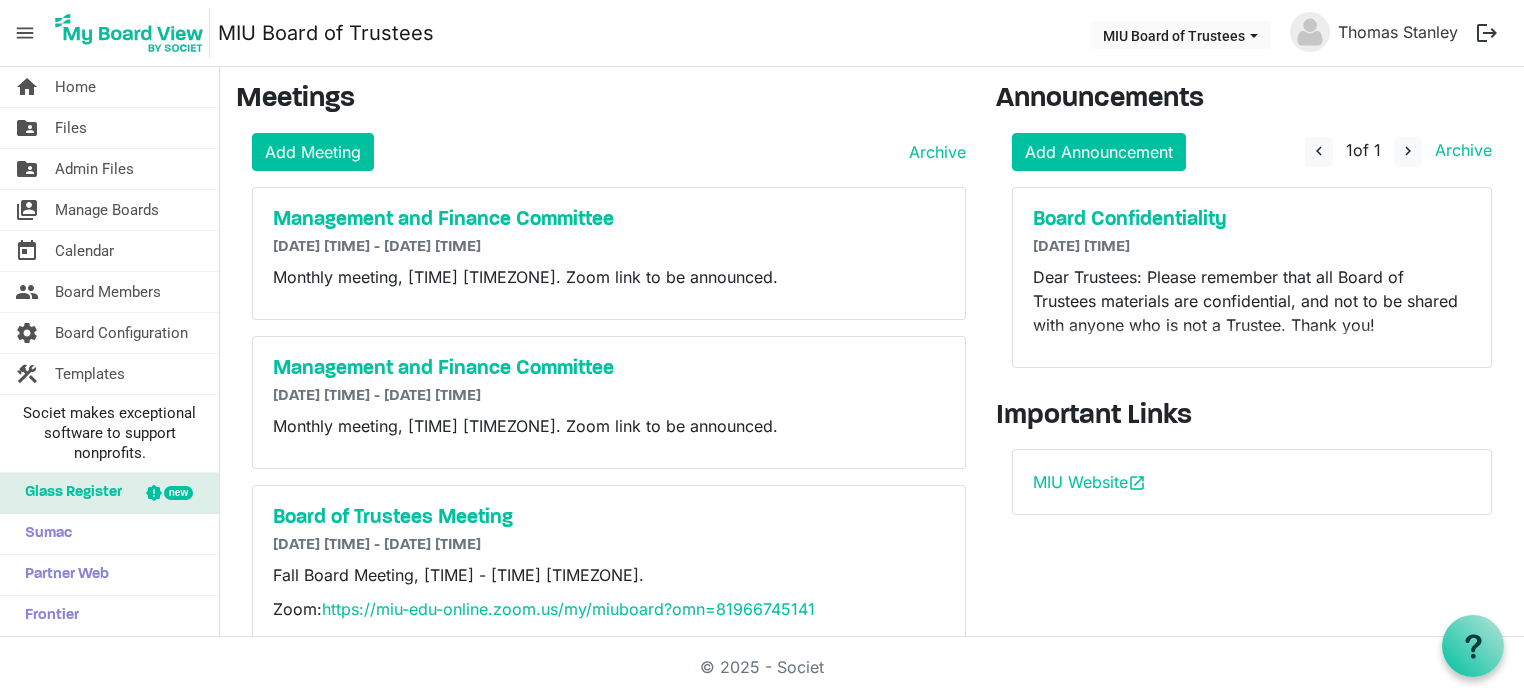 scroll, scrollTop: 0, scrollLeft: 0, axis: both 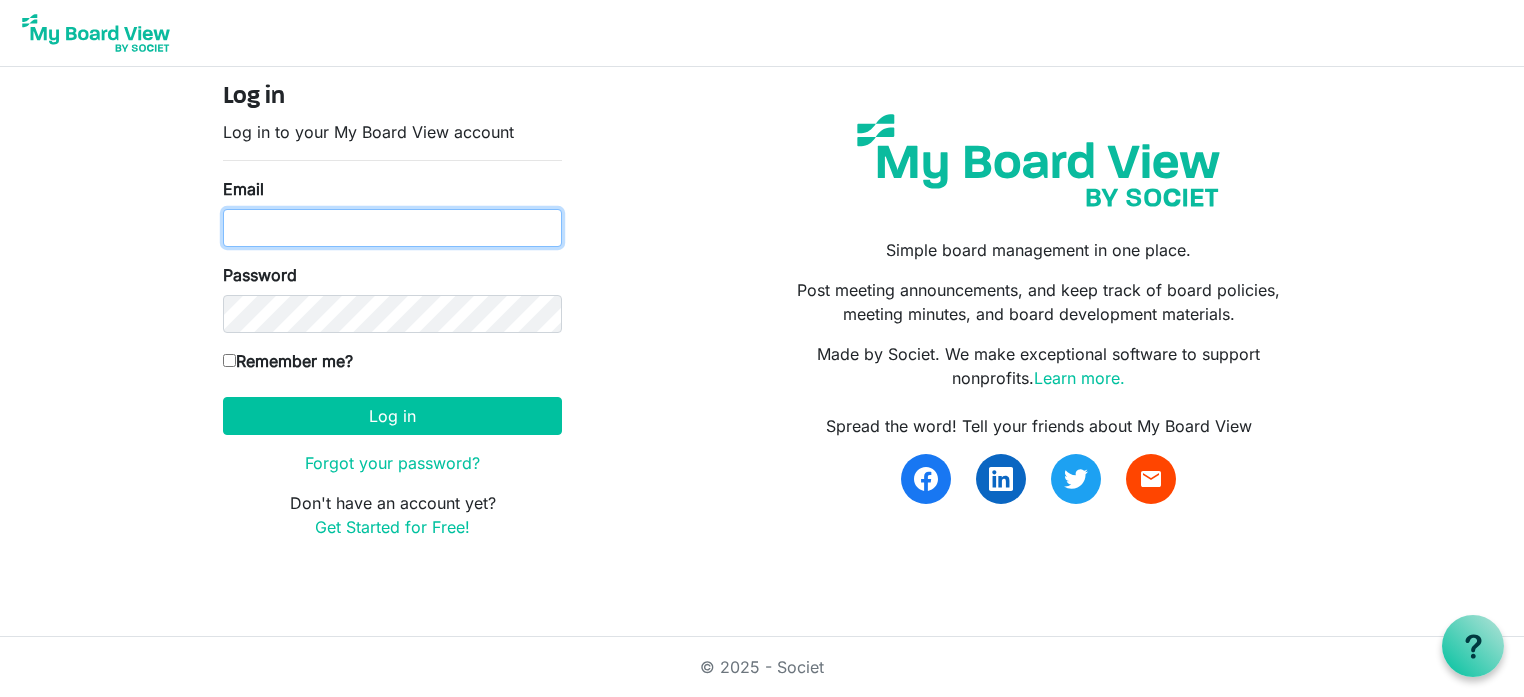 click on "Email" at bounding box center [392, 228] 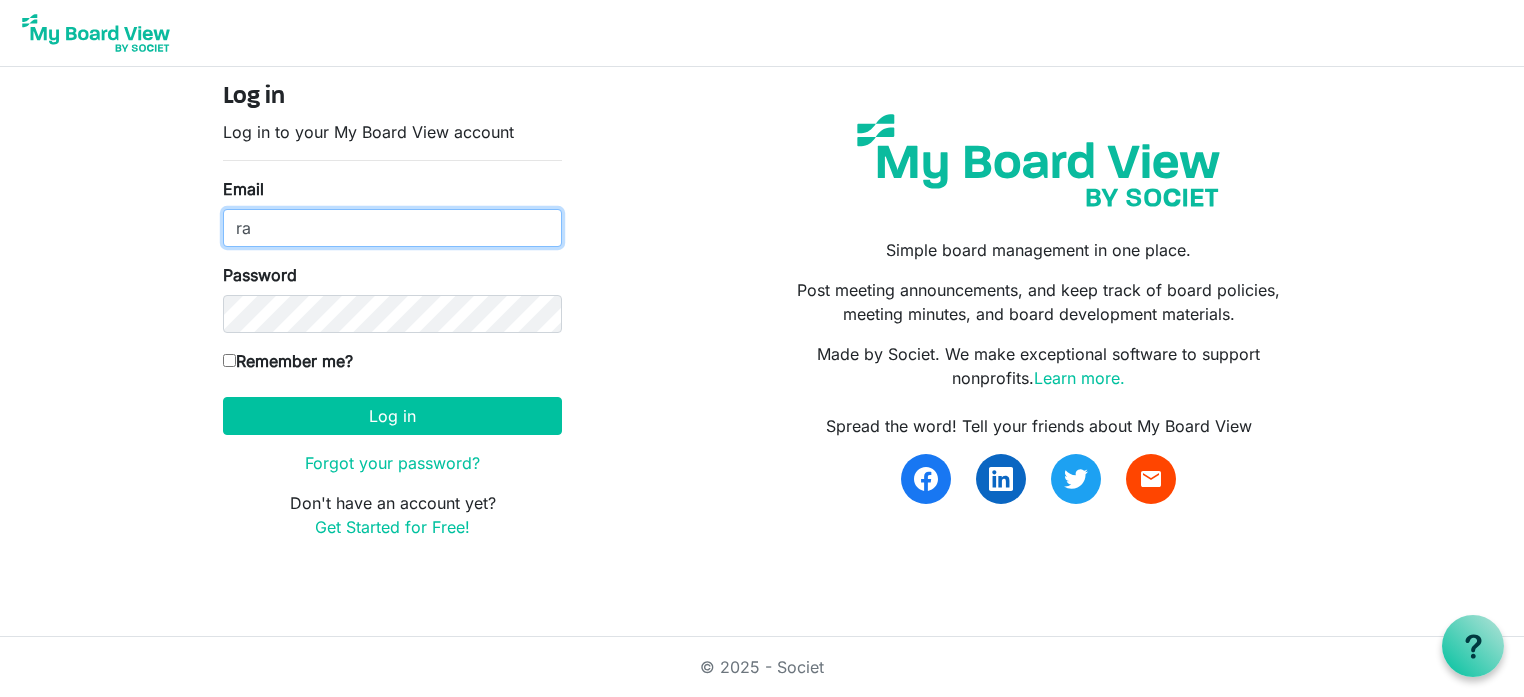 type on "rajastanley@maharishi.net" 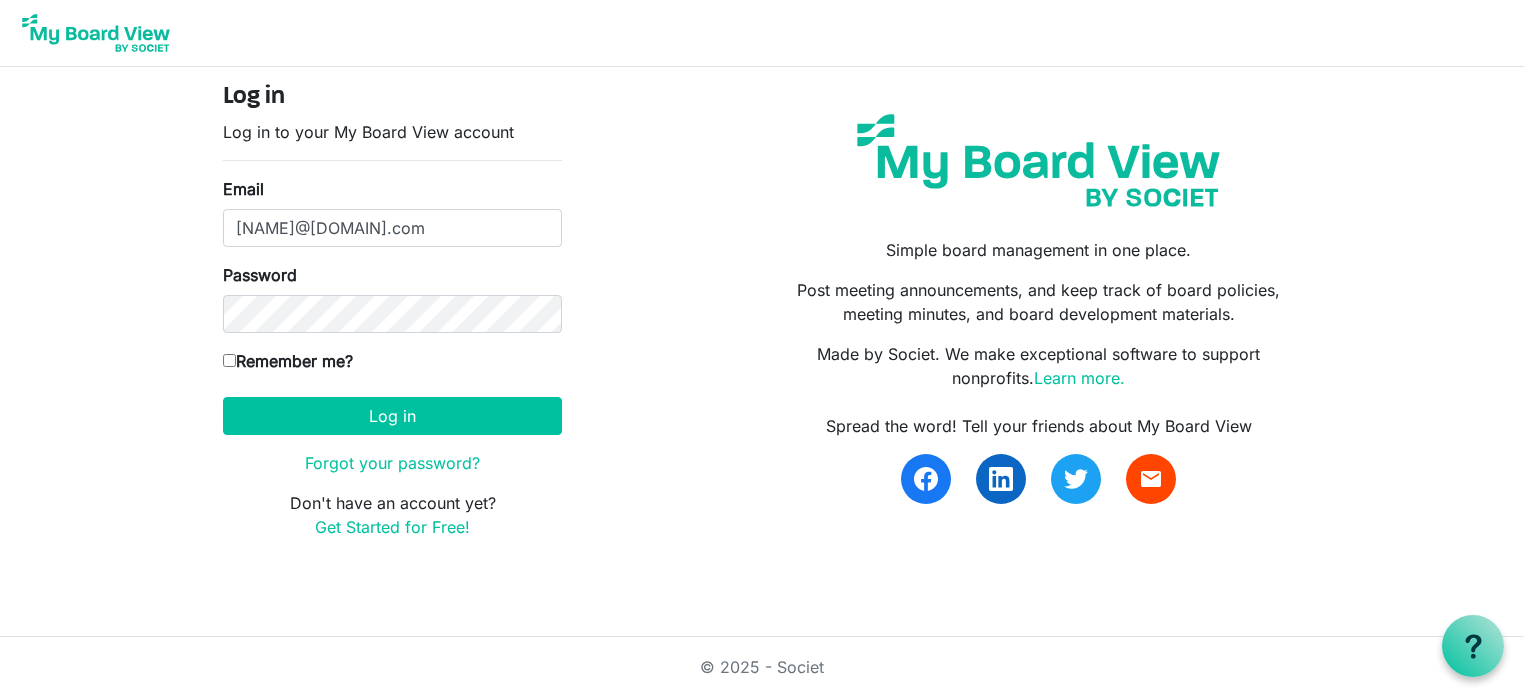 click on "Remember me?" at bounding box center (229, 360) 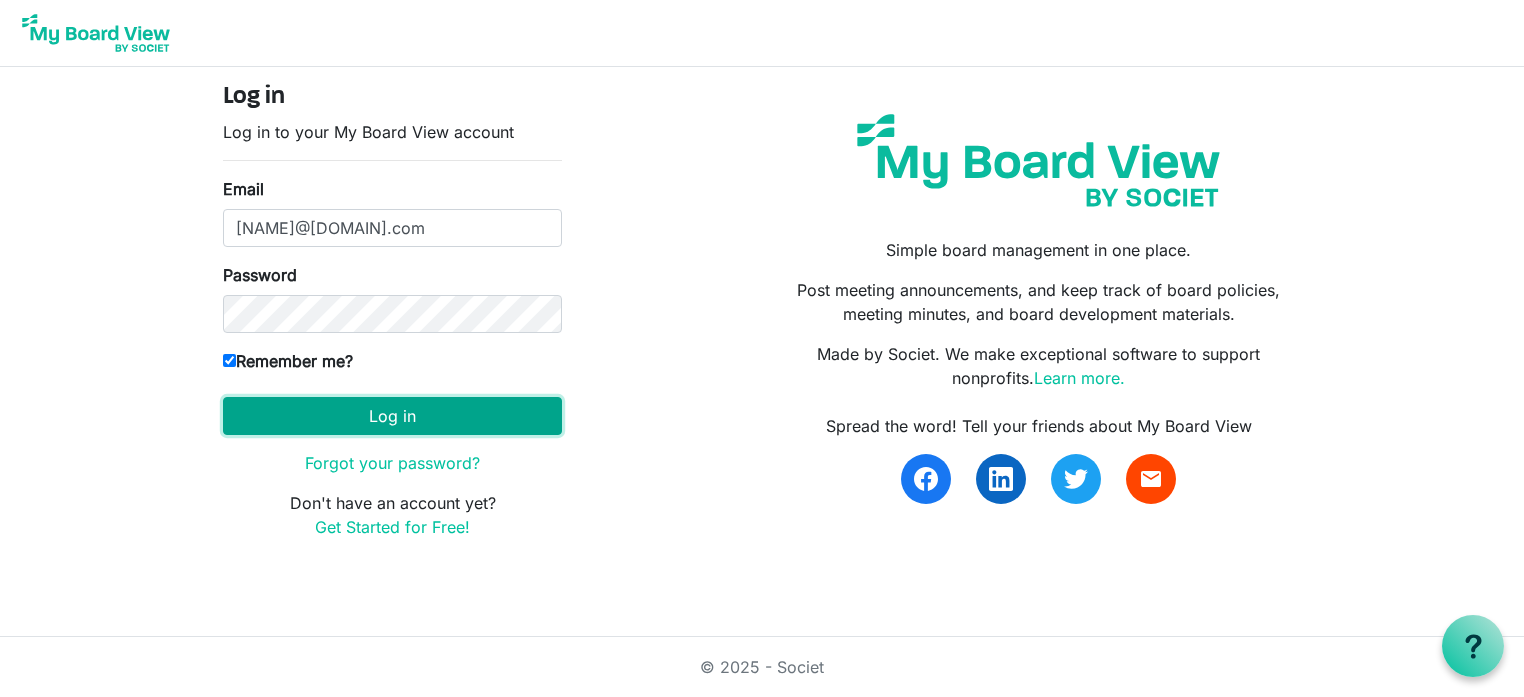 click on "Log in" at bounding box center [392, 416] 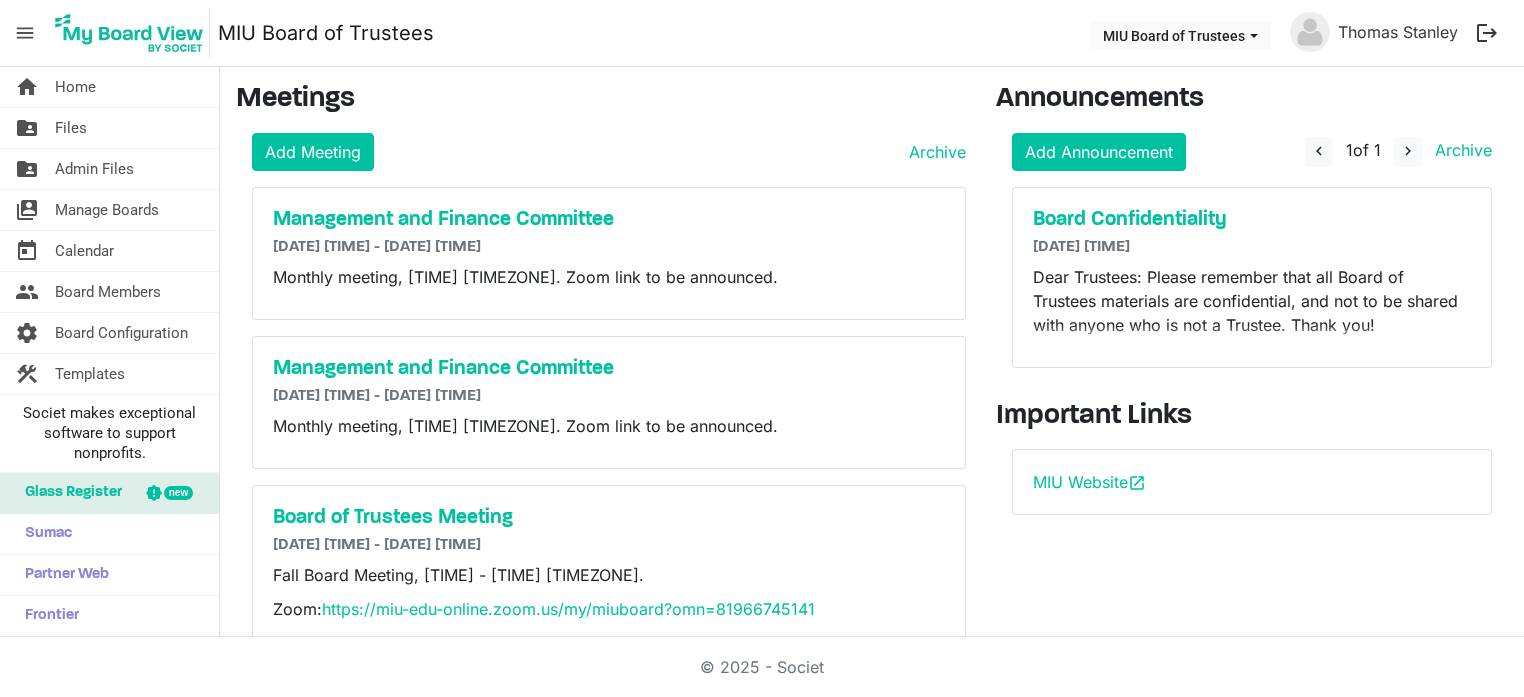 scroll, scrollTop: 0, scrollLeft: 0, axis: both 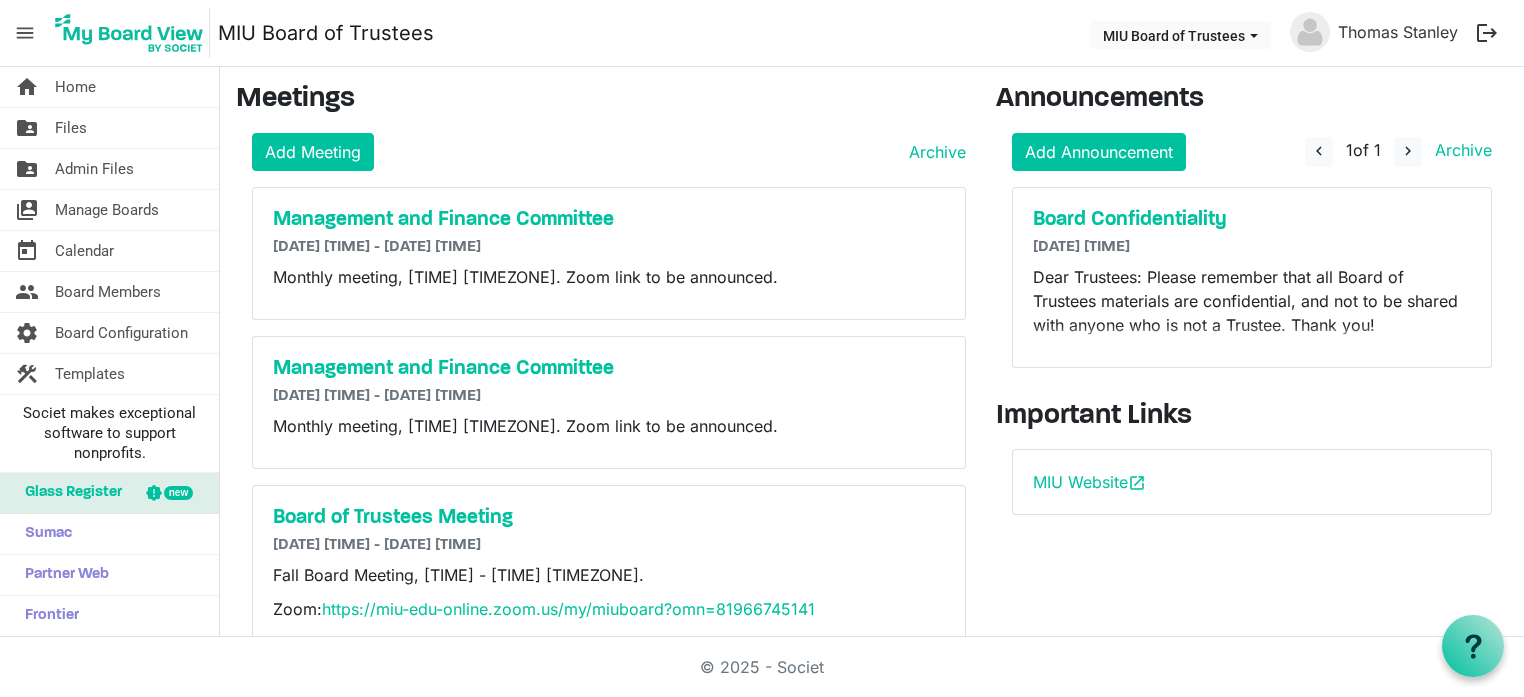 click on "Important Links" at bounding box center (1252, 417) 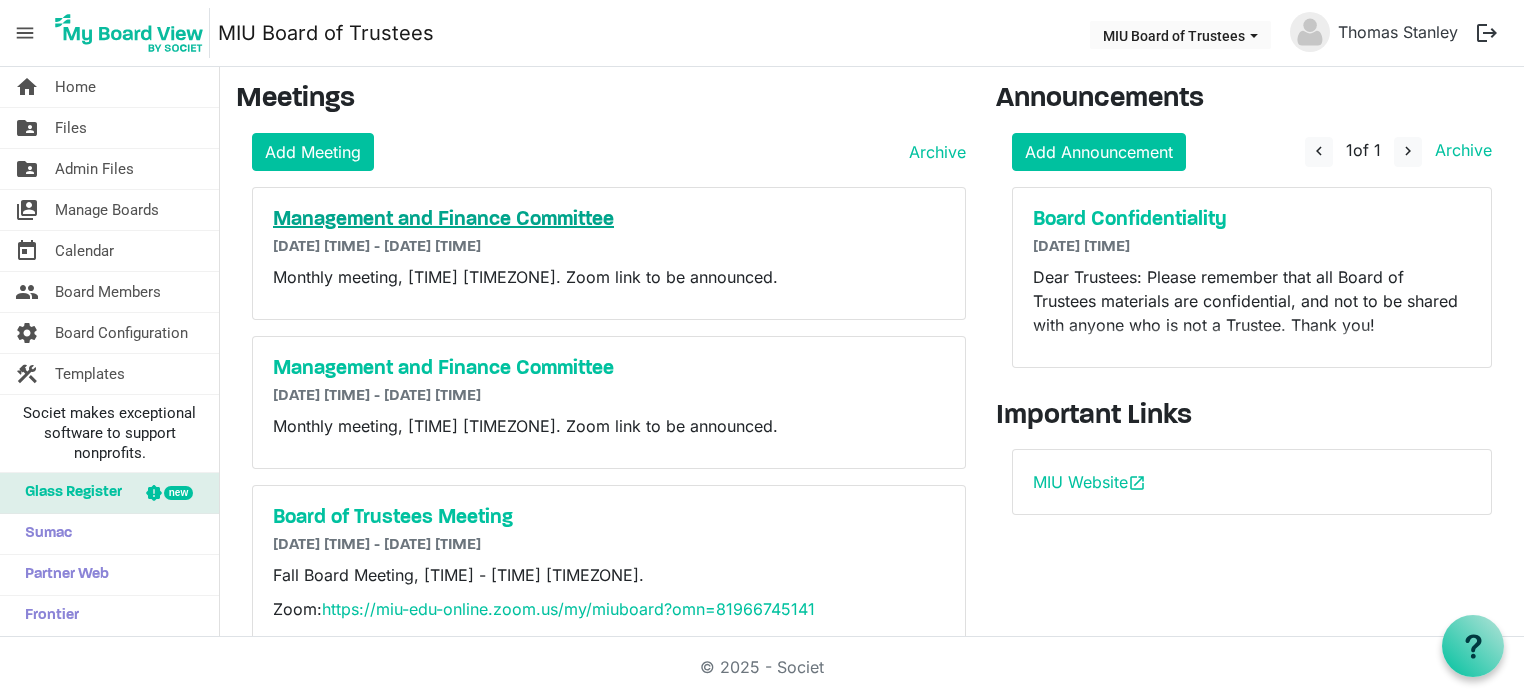 click on "Management and Finance Committee" at bounding box center [609, 220] 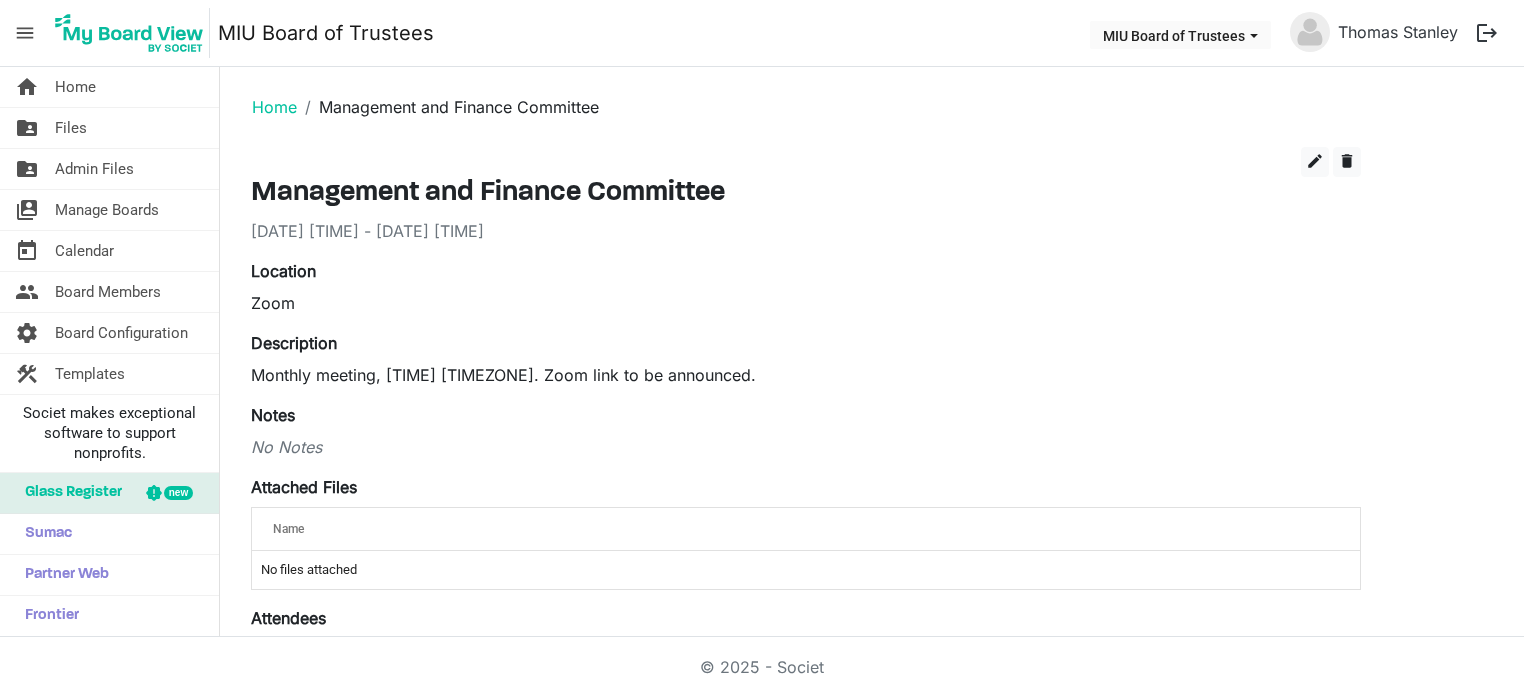 scroll, scrollTop: 0, scrollLeft: 0, axis: both 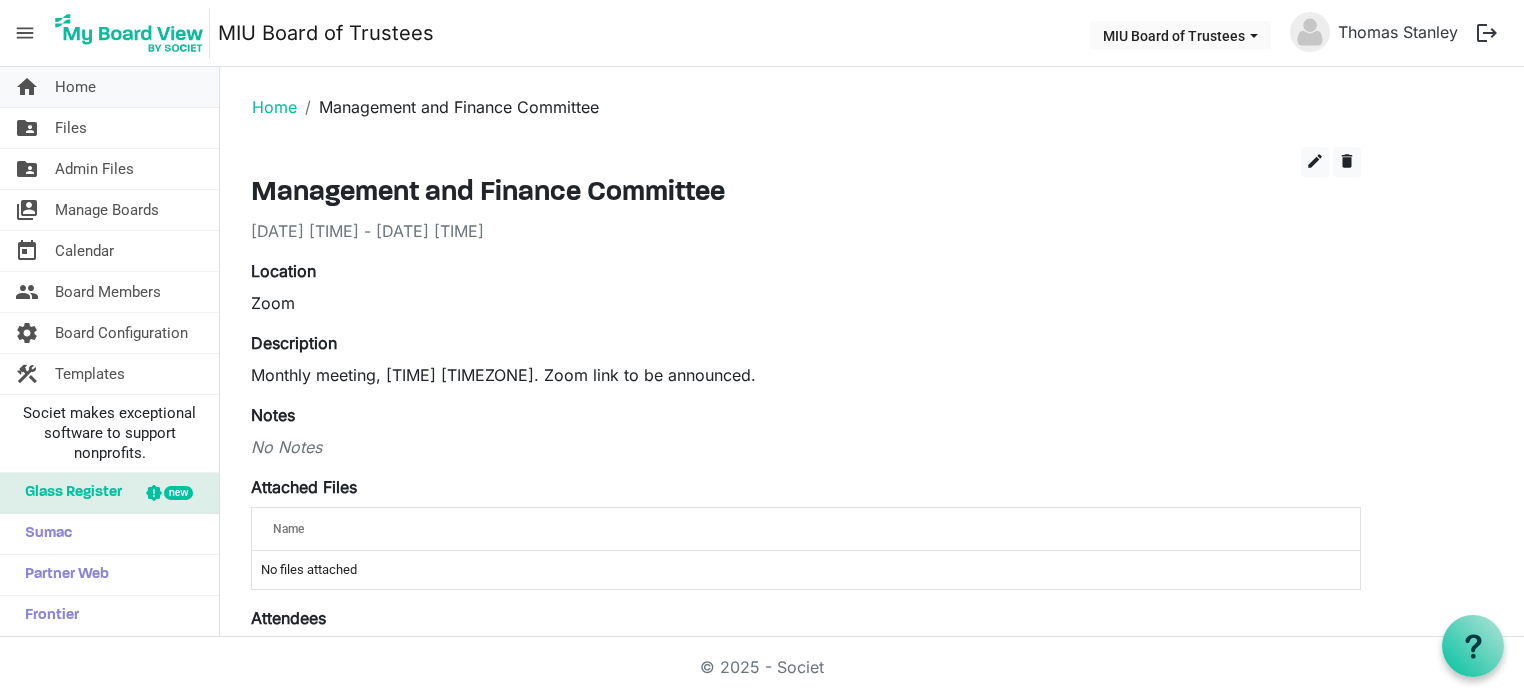 click on "Home" at bounding box center (75, 87) 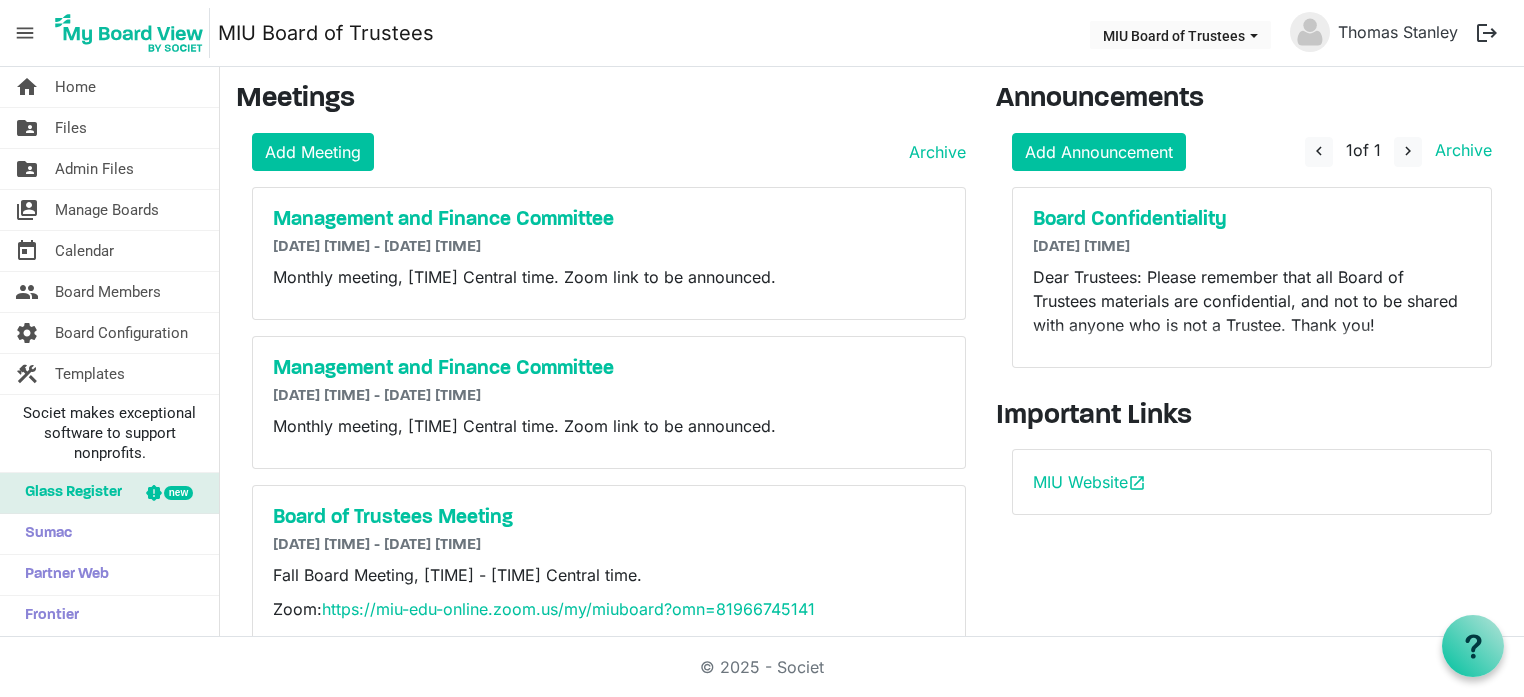scroll, scrollTop: 0, scrollLeft: 0, axis: both 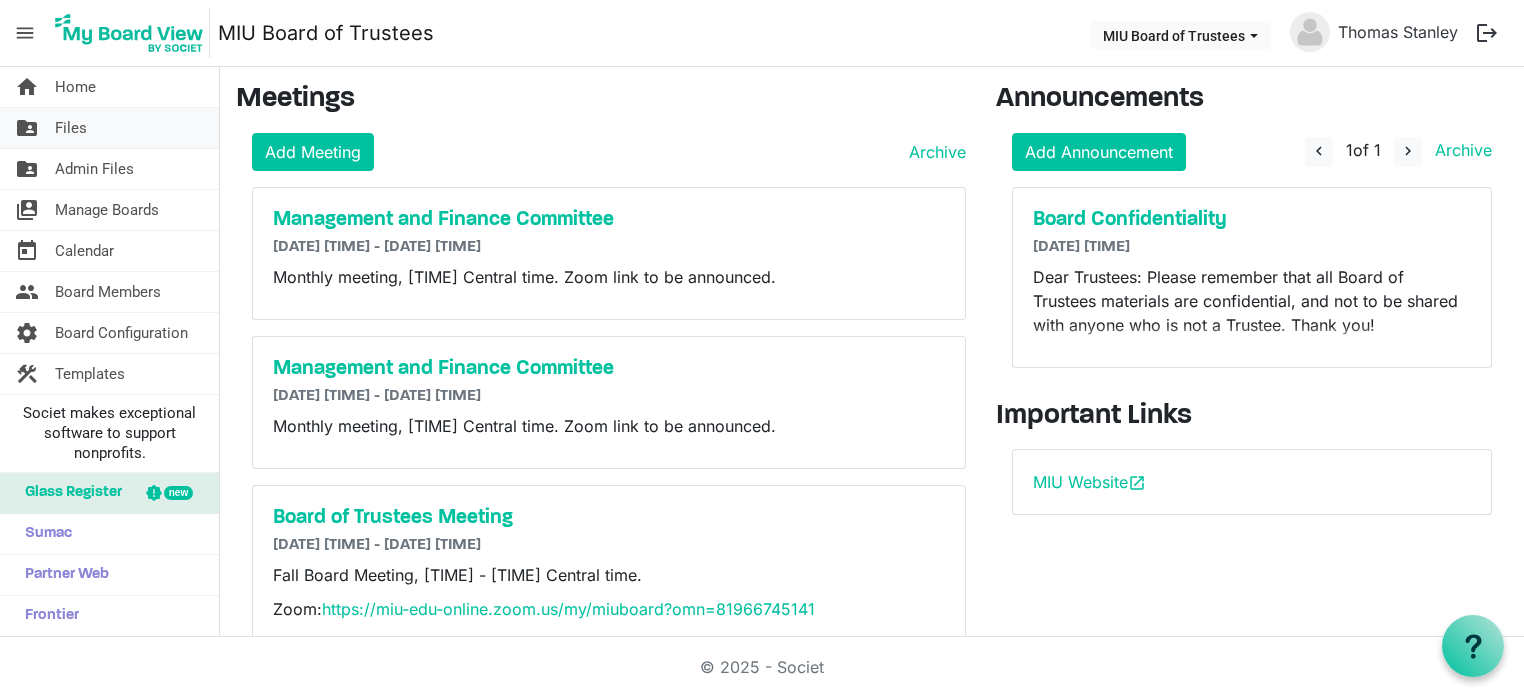 click on "Files" at bounding box center [71, 128] 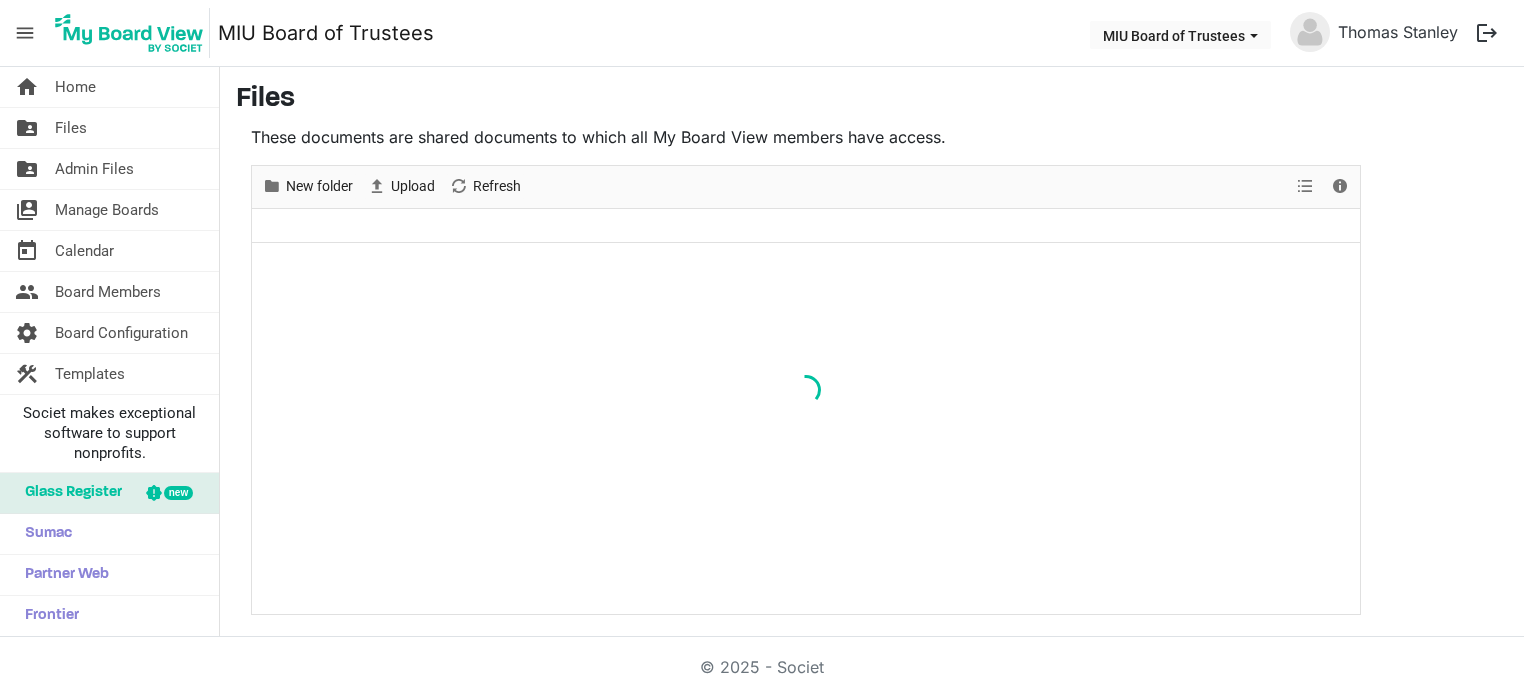 scroll, scrollTop: 0, scrollLeft: 0, axis: both 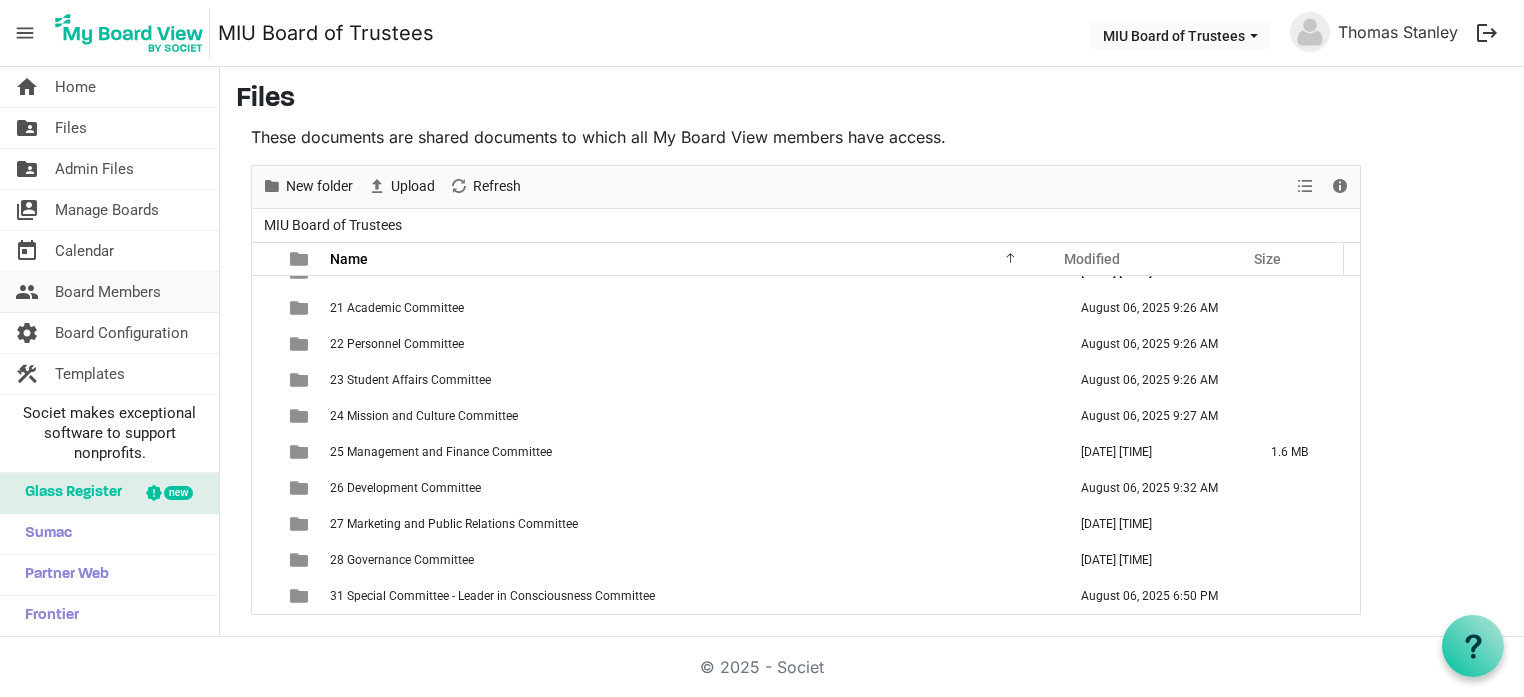 click on "Board Members" at bounding box center (108, 292) 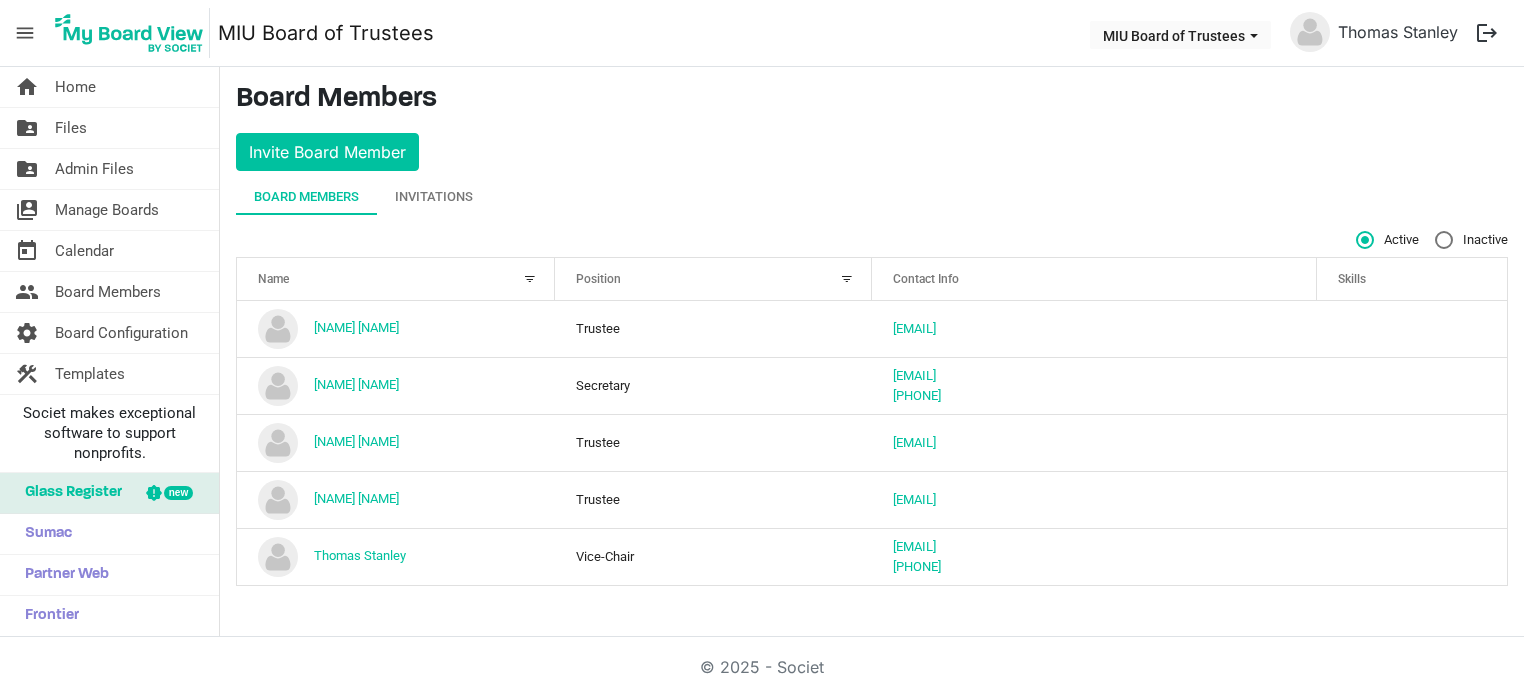 scroll, scrollTop: 0, scrollLeft: 0, axis: both 